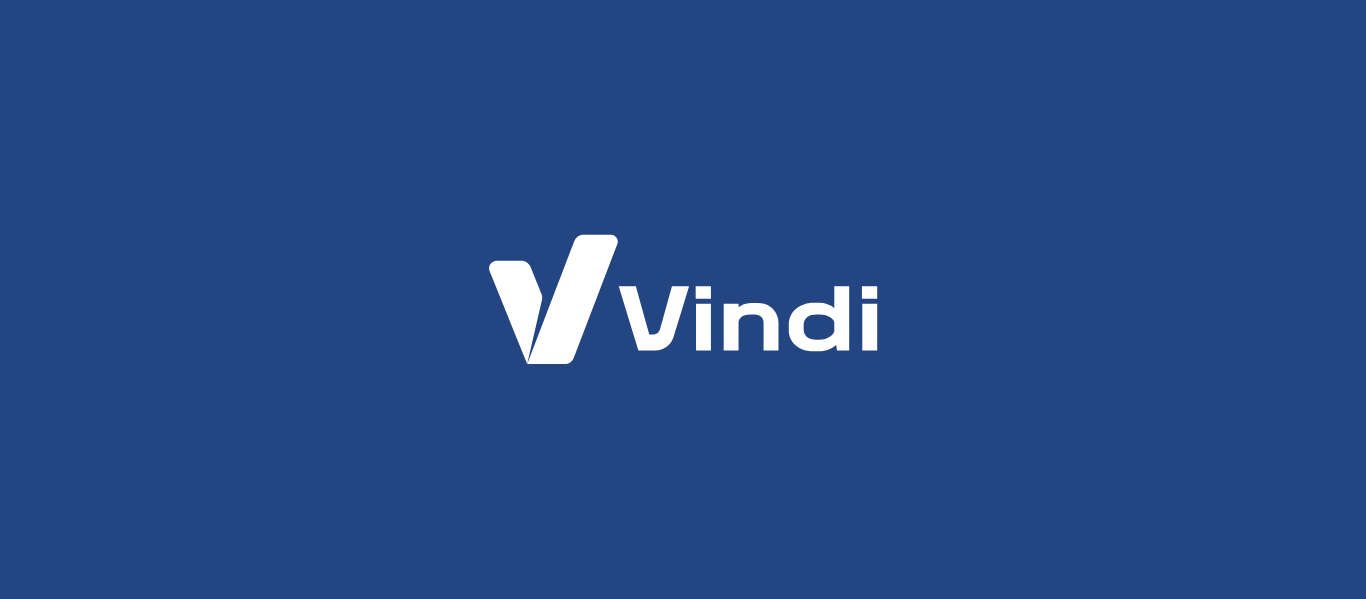 scroll, scrollTop: 0, scrollLeft: 0, axis: both 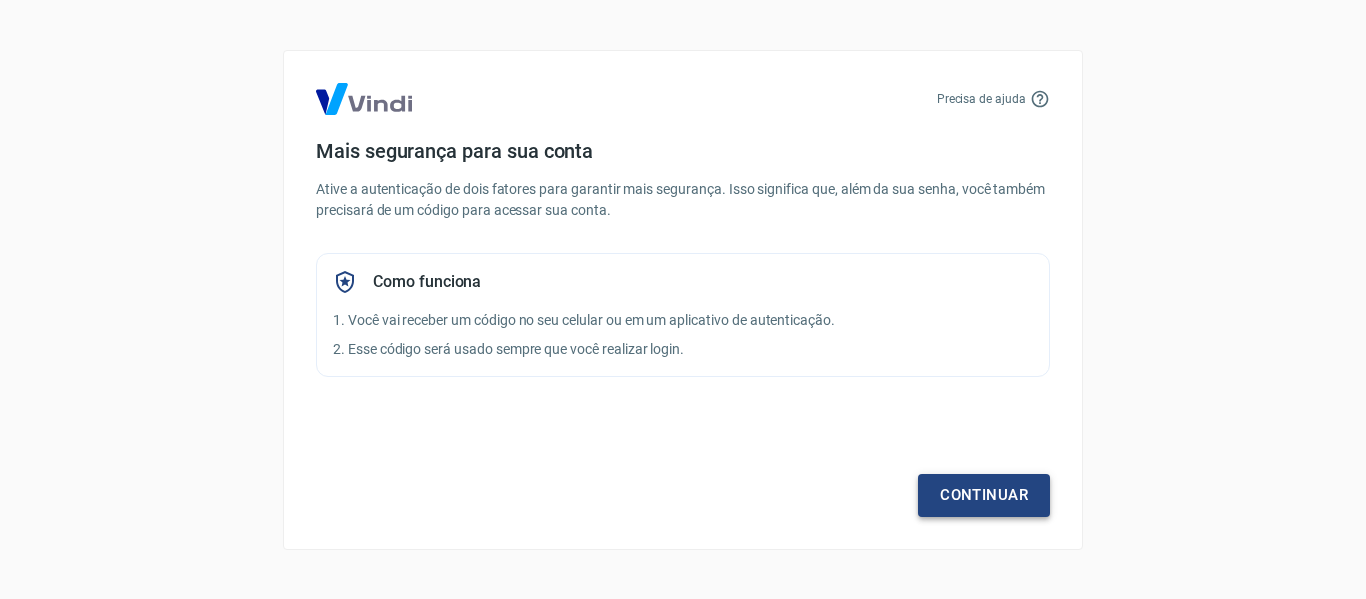 click on "Continuar" at bounding box center [984, 495] 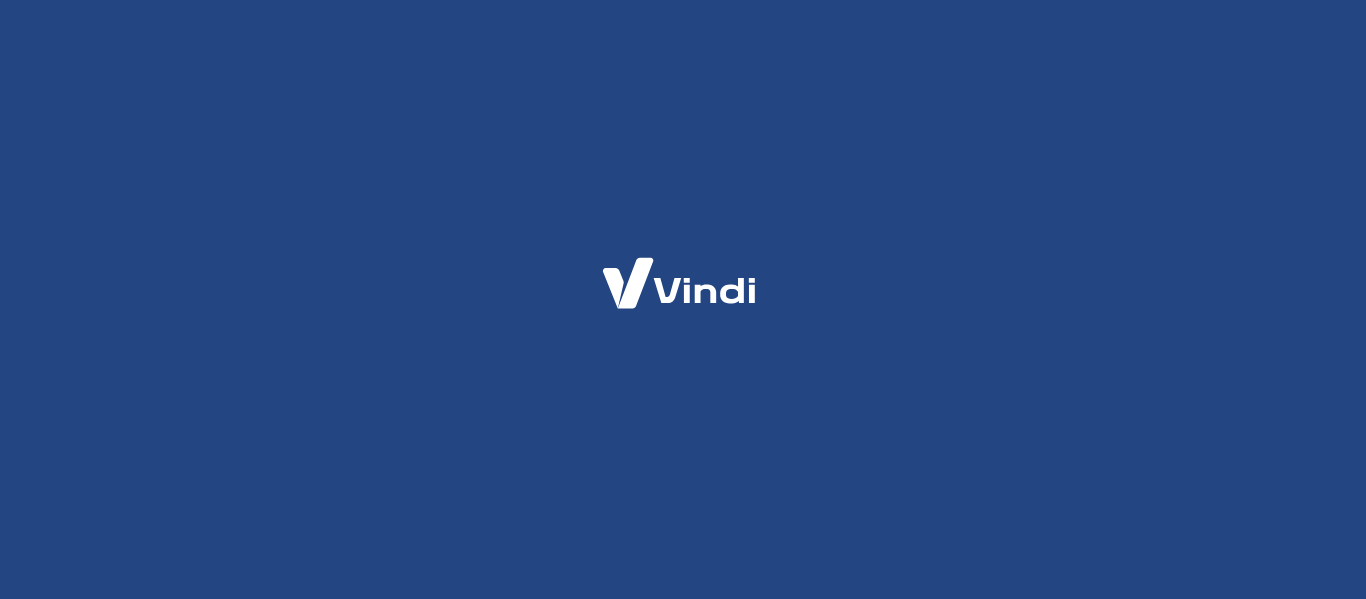 scroll, scrollTop: 0, scrollLeft: 0, axis: both 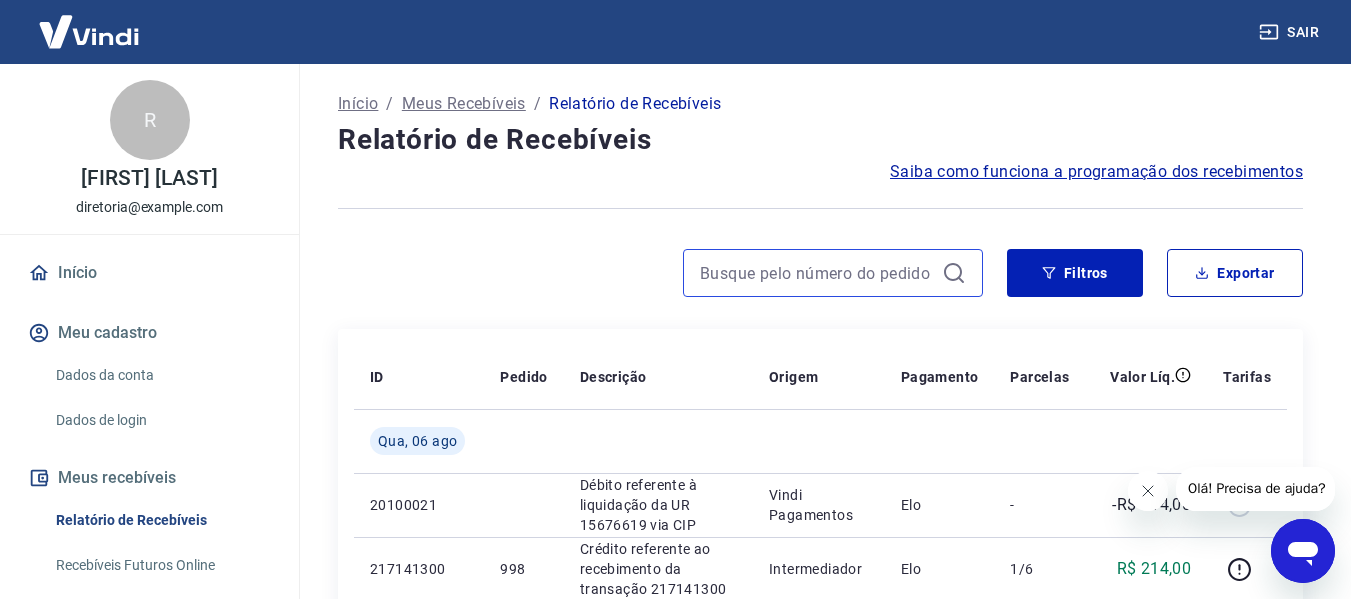 click at bounding box center (817, 273) 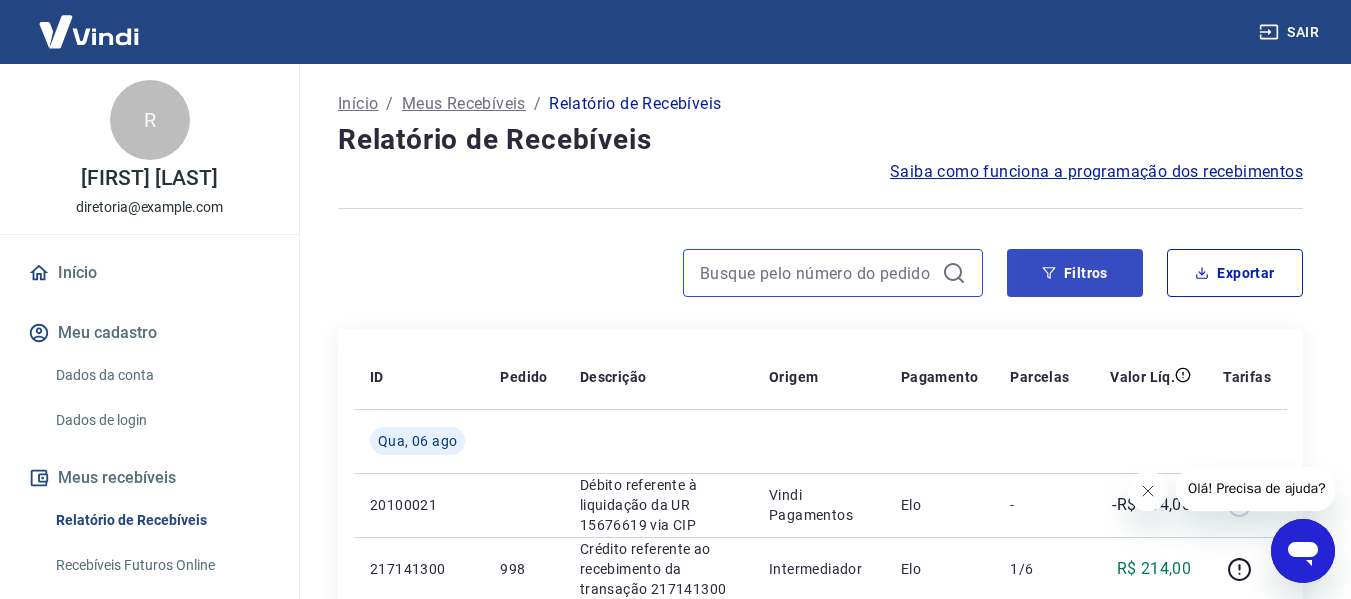 paste on "4017607683" 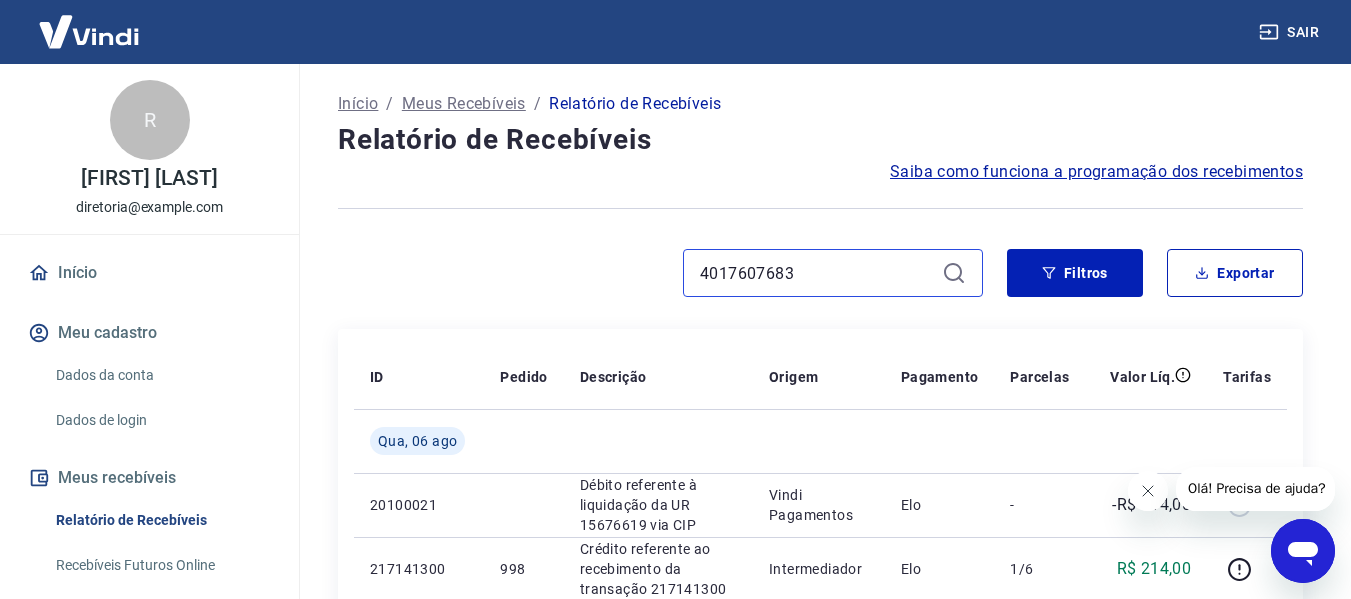 type on "4017607683" 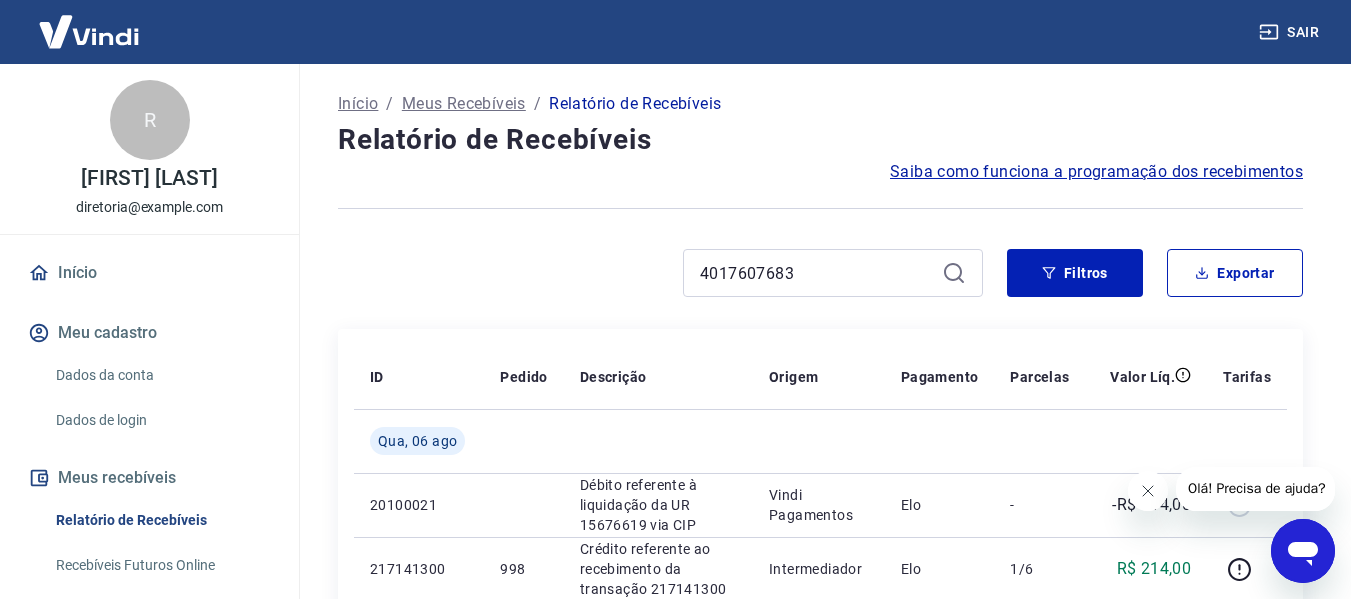 click on "4017607683" at bounding box center [833, 273] 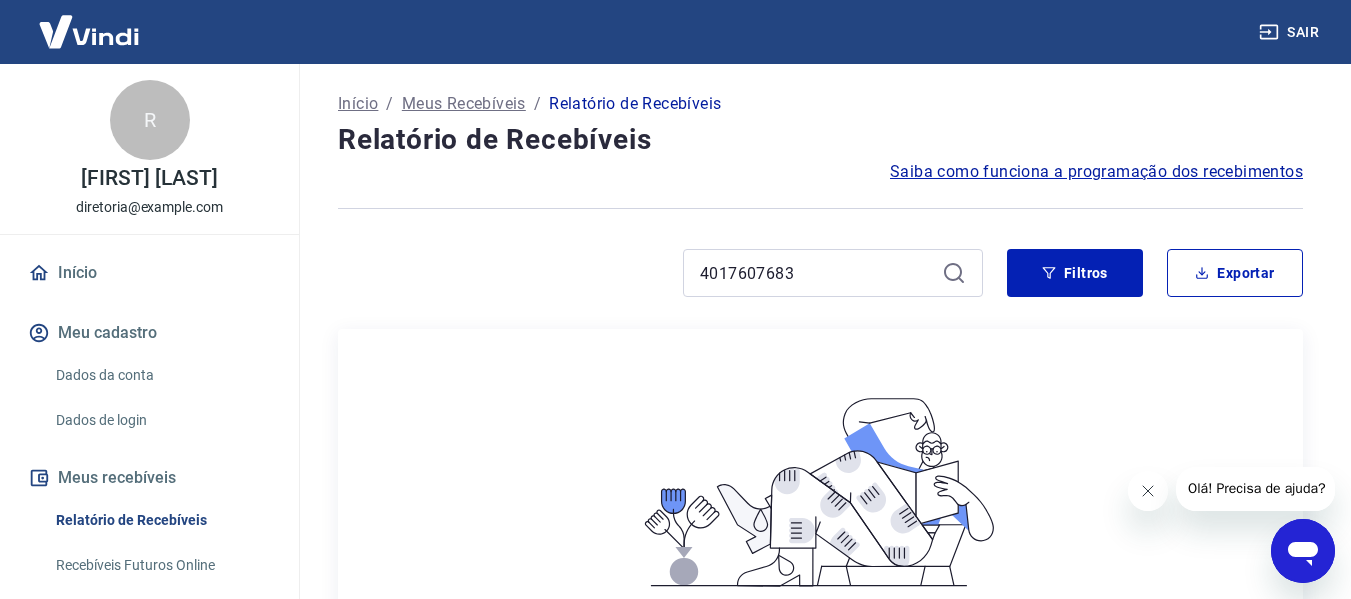 scroll, scrollTop: 300, scrollLeft: 0, axis: vertical 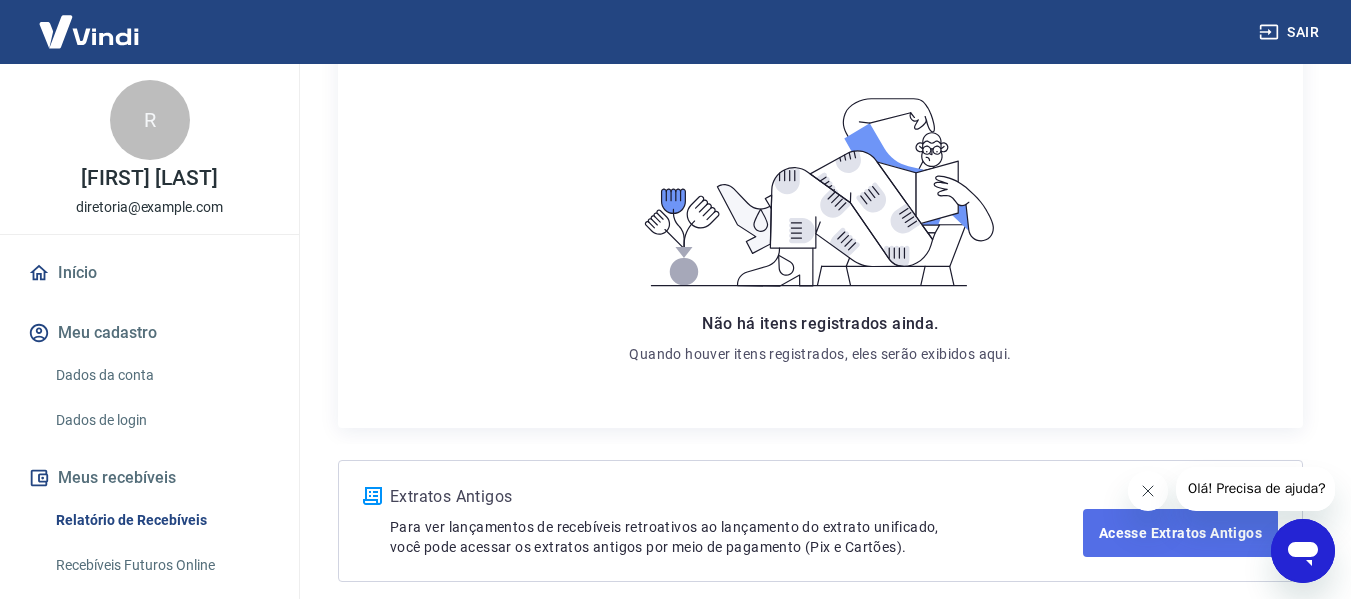click on "Acesse Extratos Antigos" at bounding box center (1180, 533) 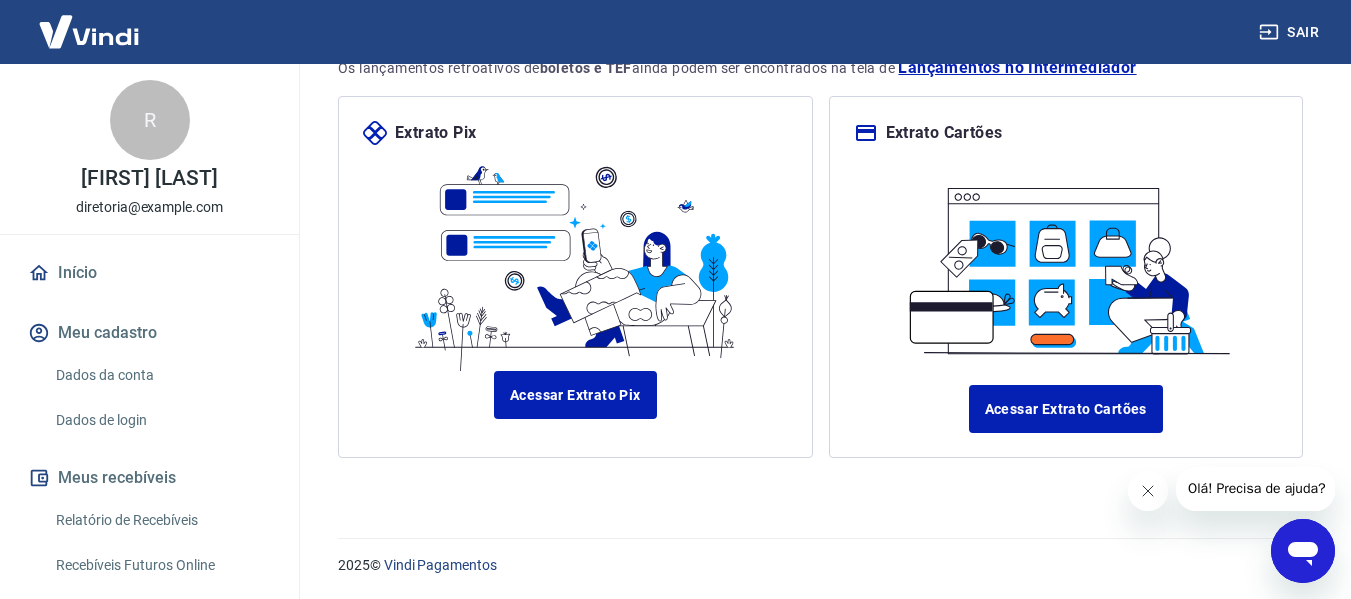 scroll, scrollTop: 0, scrollLeft: 0, axis: both 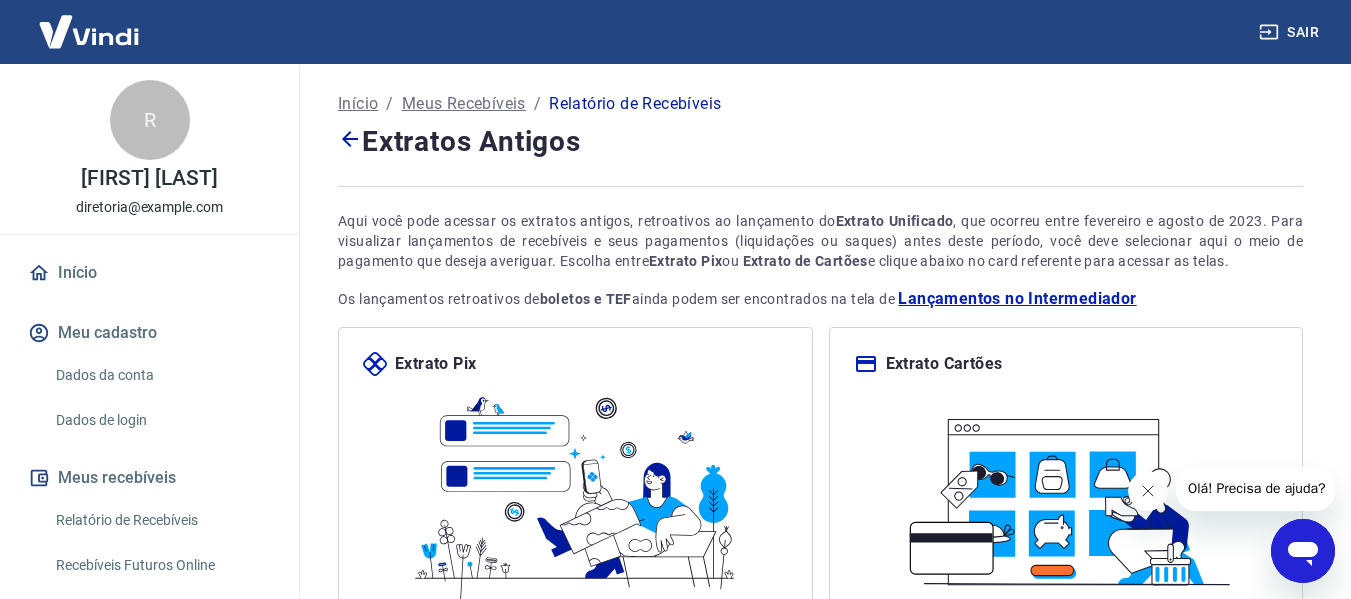 click 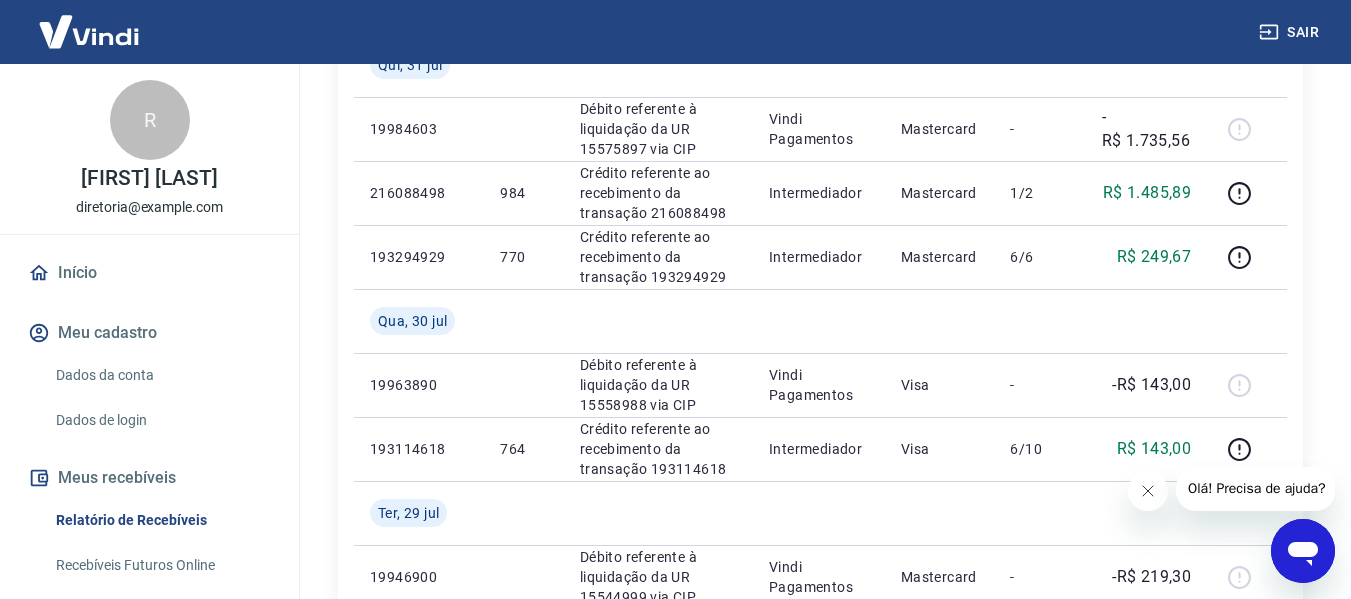 scroll, scrollTop: 1931, scrollLeft: 0, axis: vertical 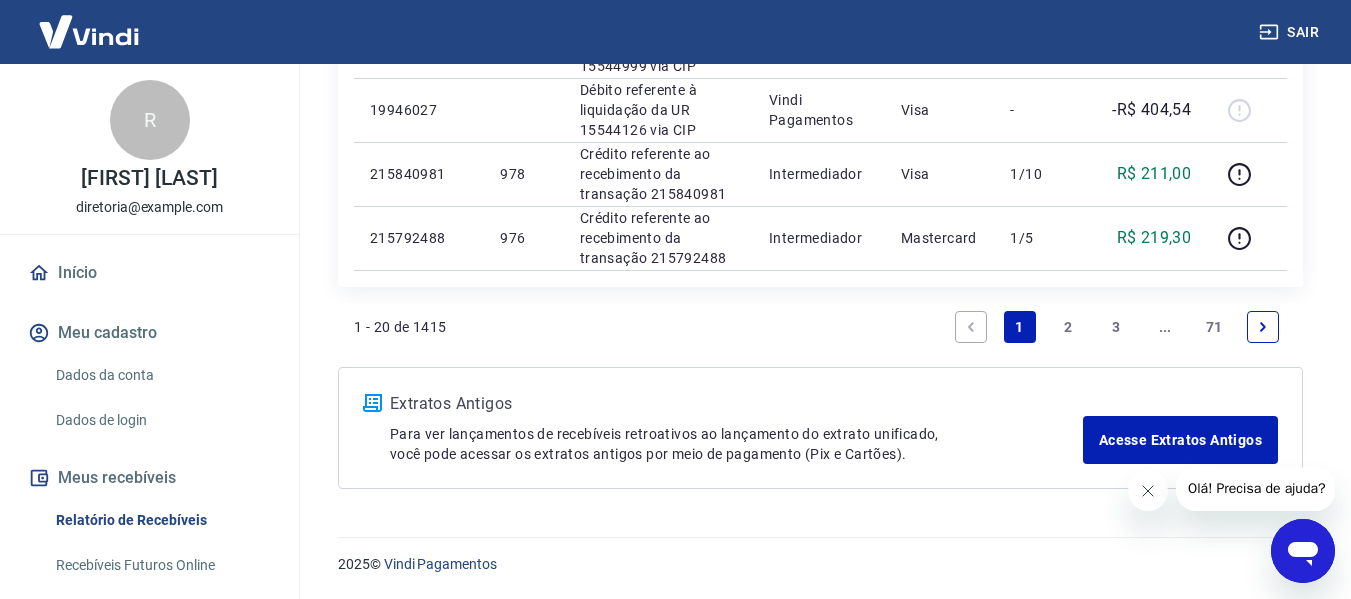 click on "71" at bounding box center (1214, 327) 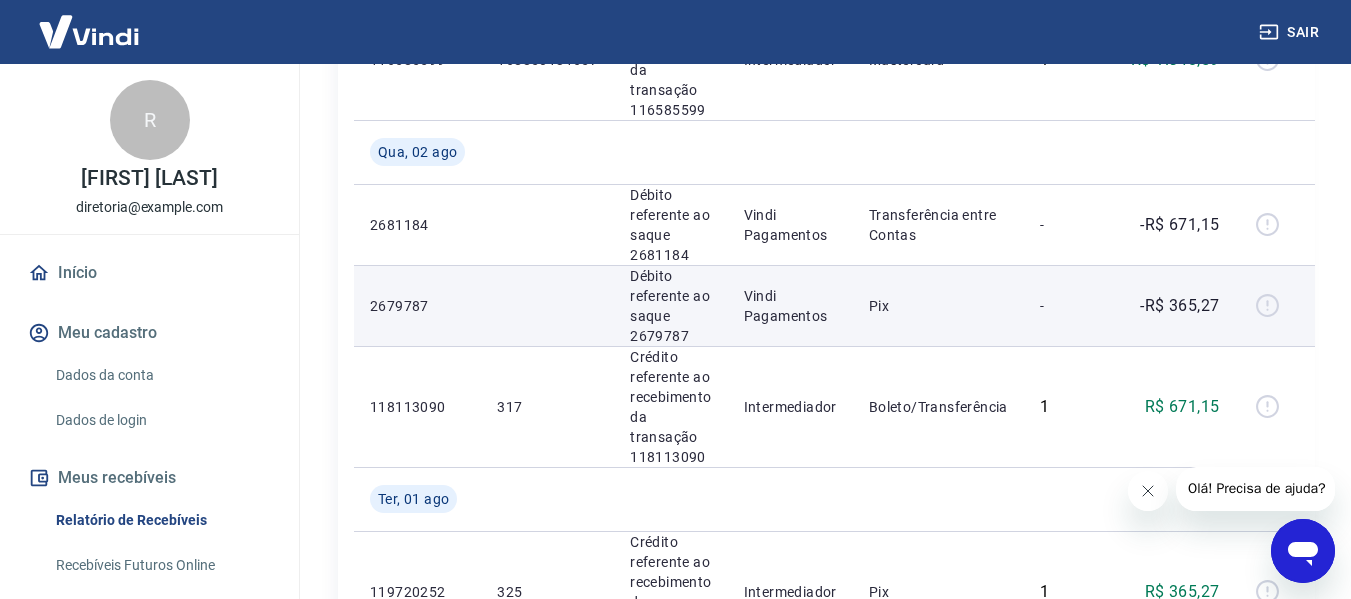 scroll, scrollTop: 2282, scrollLeft: 0, axis: vertical 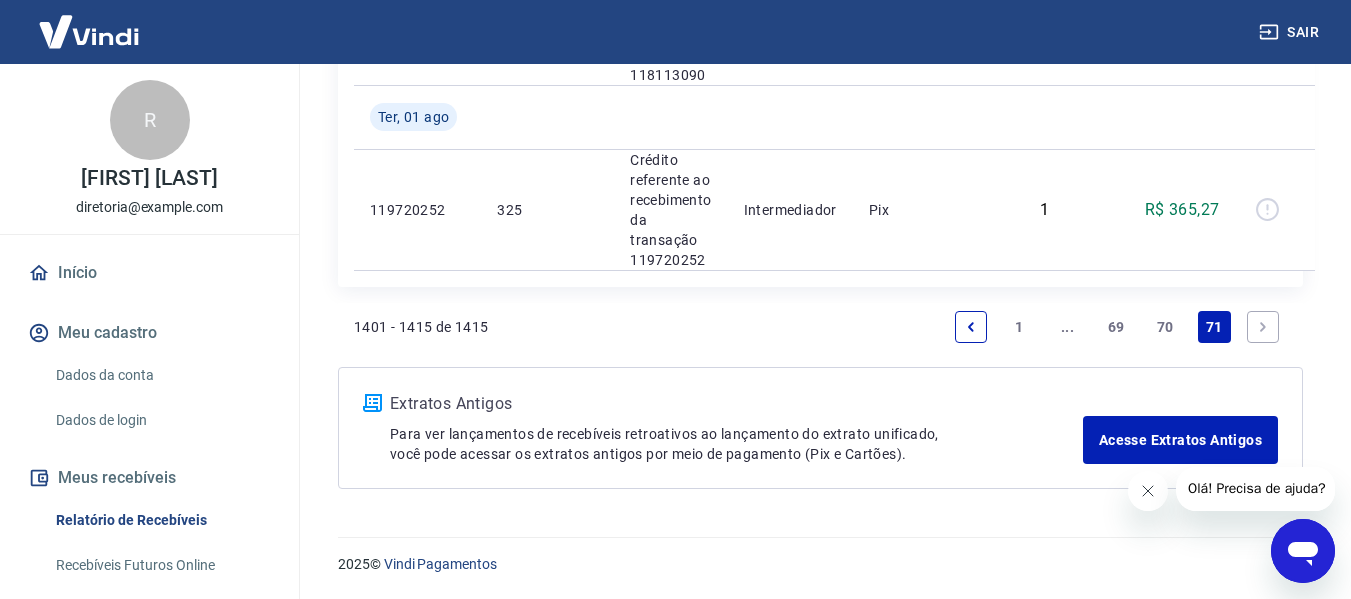 click on "1" at bounding box center [1019, 327] 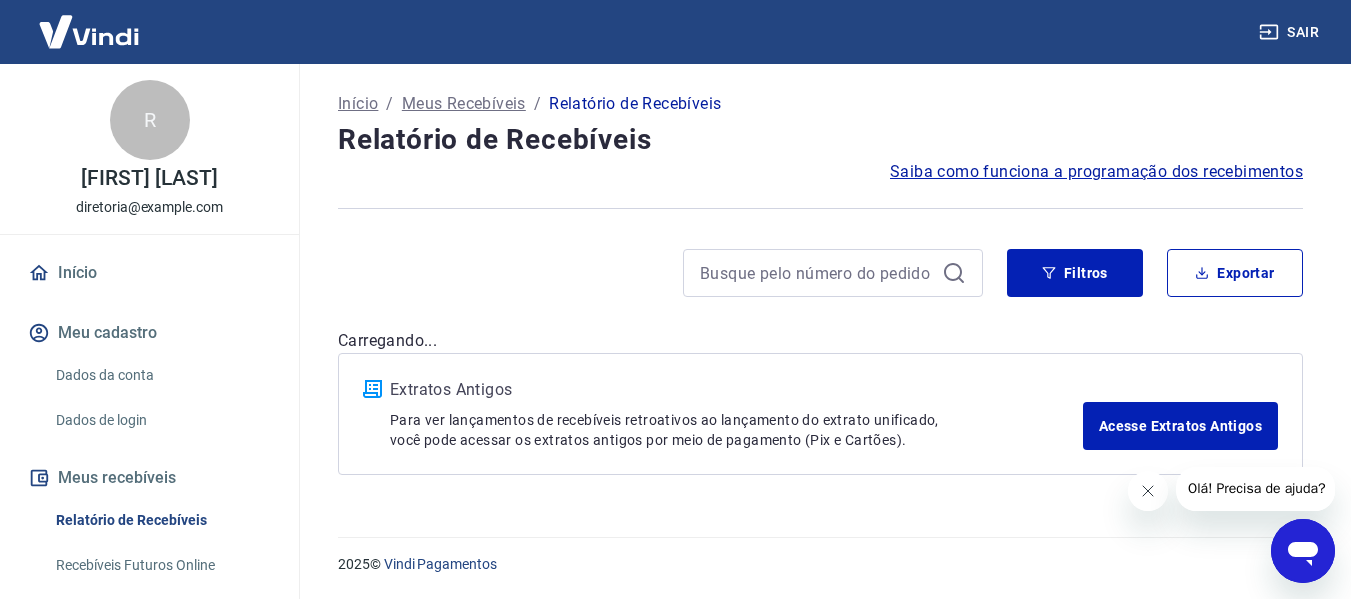 scroll, scrollTop: 0, scrollLeft: 0, axis: both 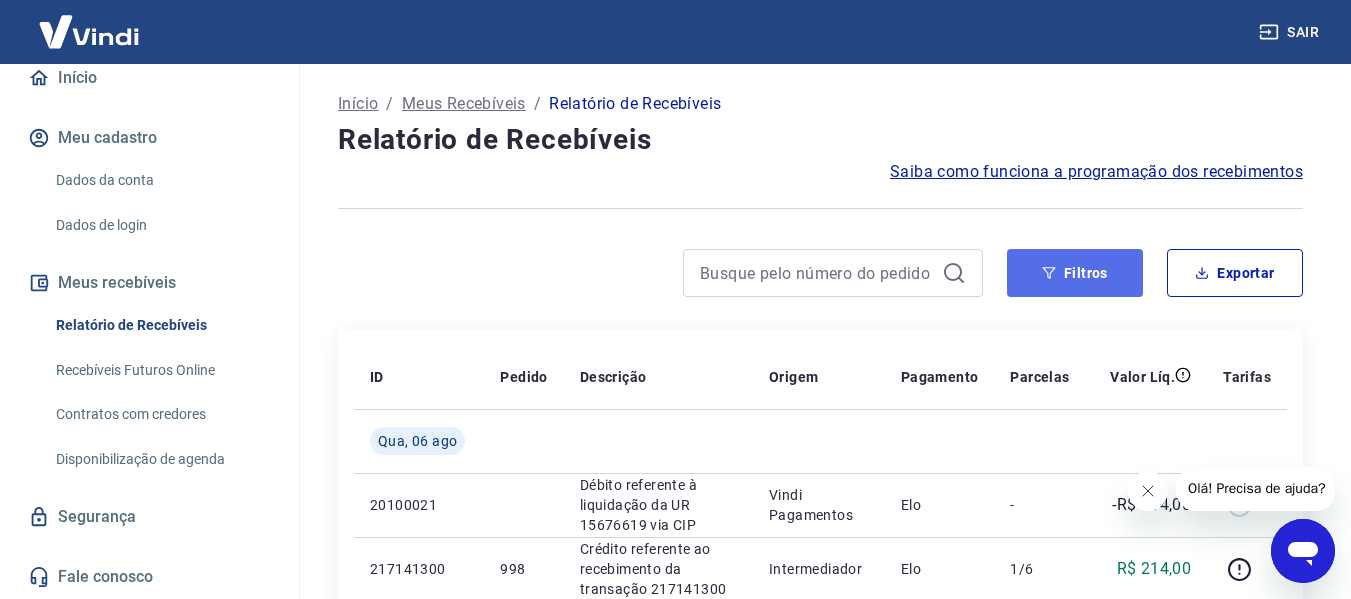 click on "Filtros" at bounding box center (1075, 273) 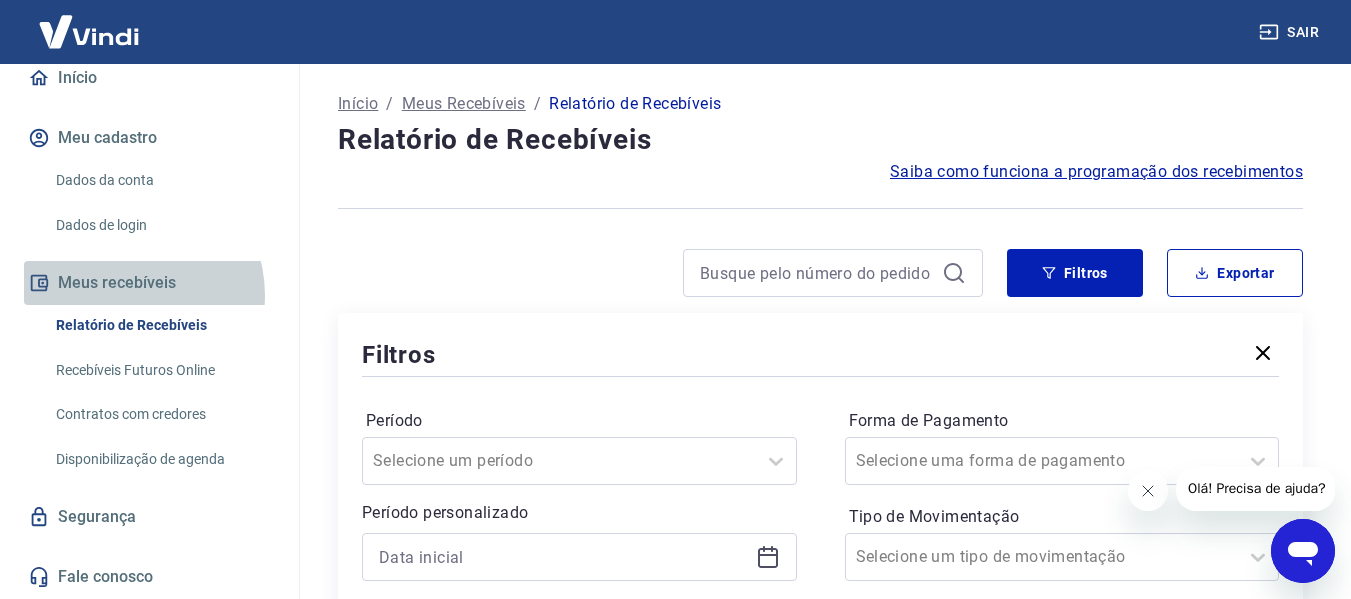 click on "Meus recebíveis" at bounding box center [149, 283] 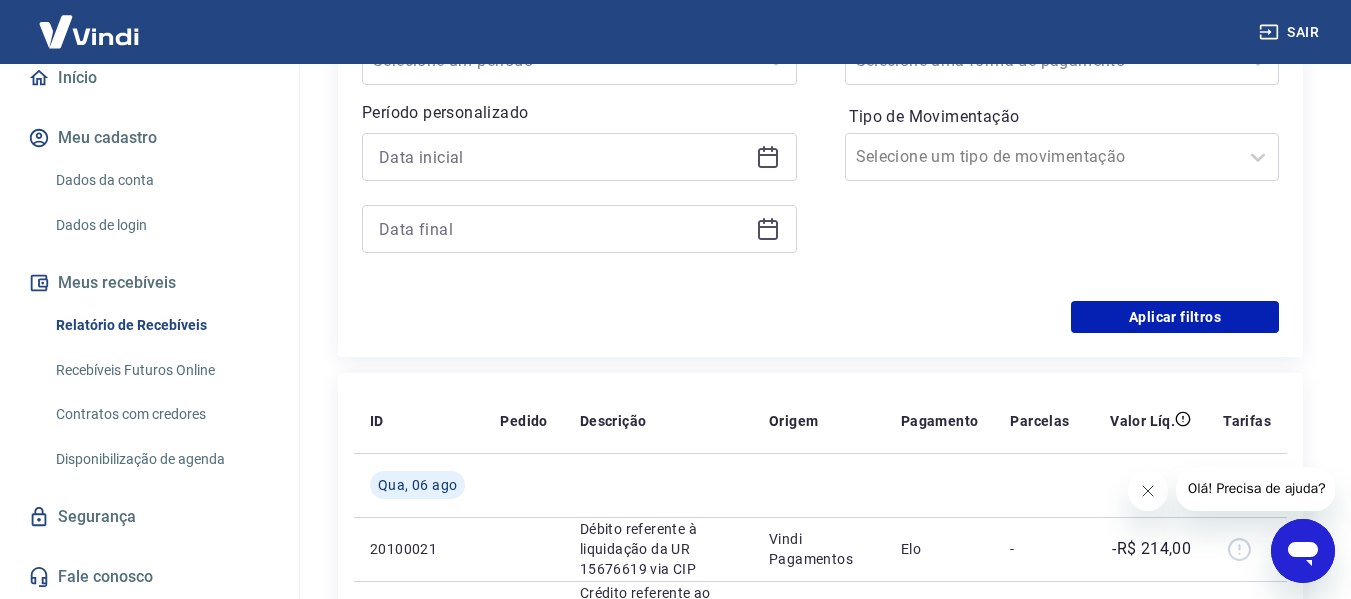 scroll, scrollTop: 100, scrollLeft: 0, axis: vertical 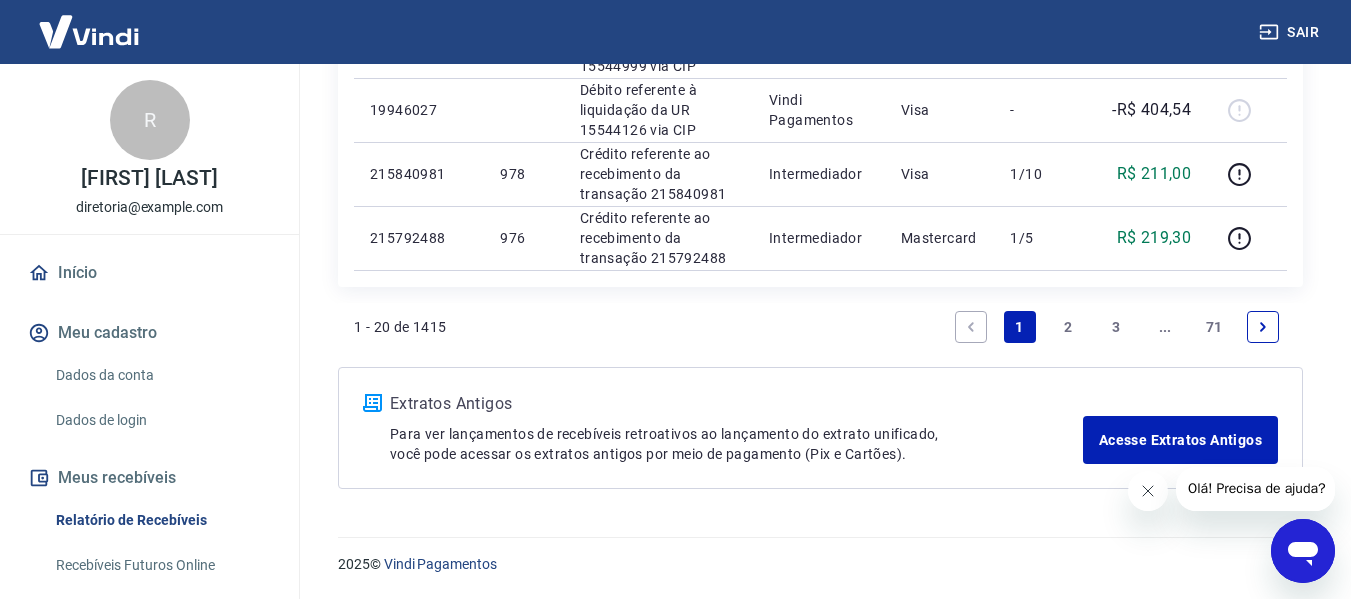click on "2" at bounding box center (1068, 327) 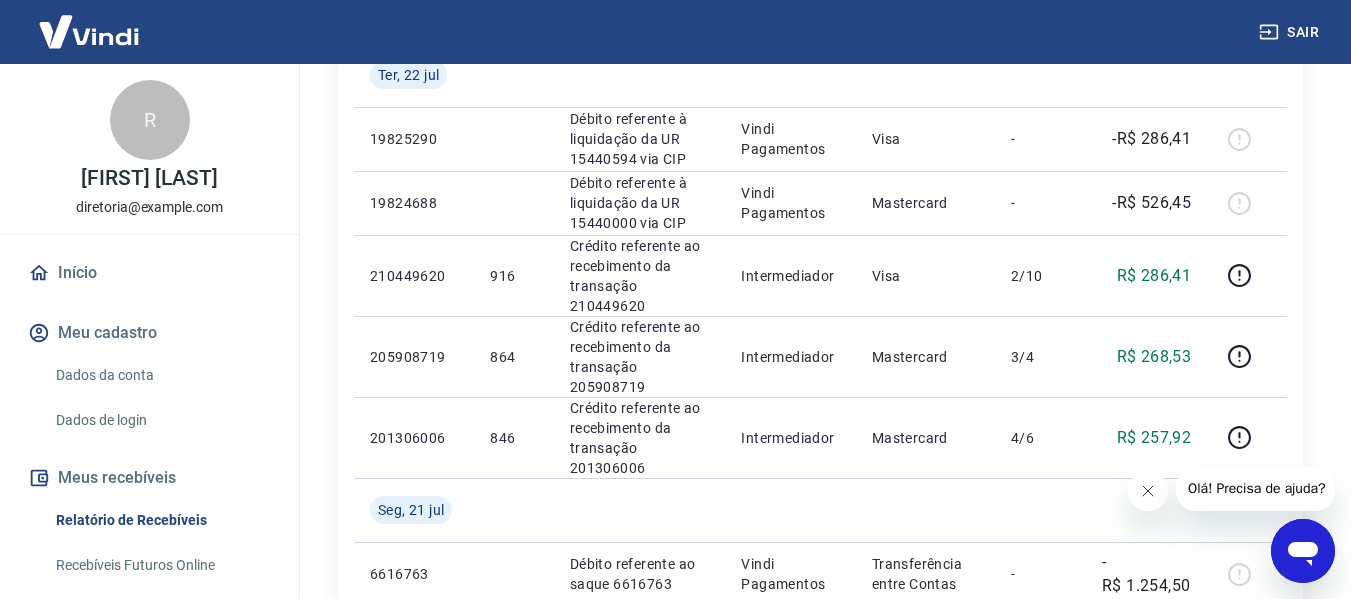 scroll, scrollTop: 2545, scrollLeft: 0, axis: vertical 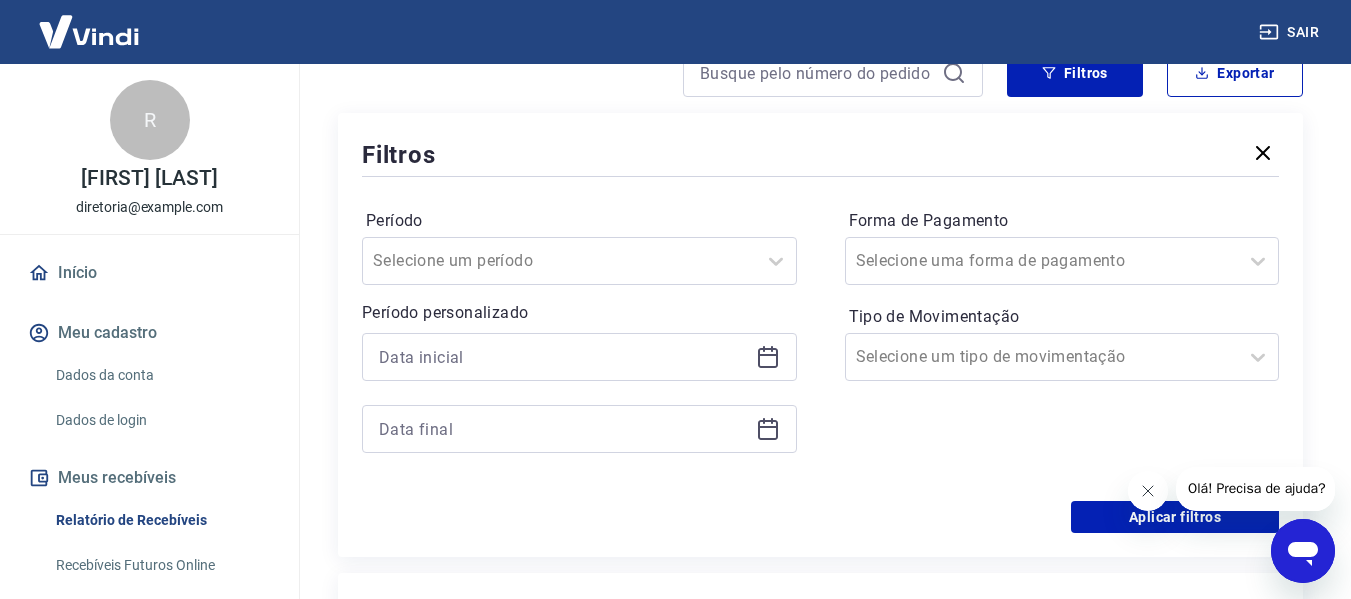 click 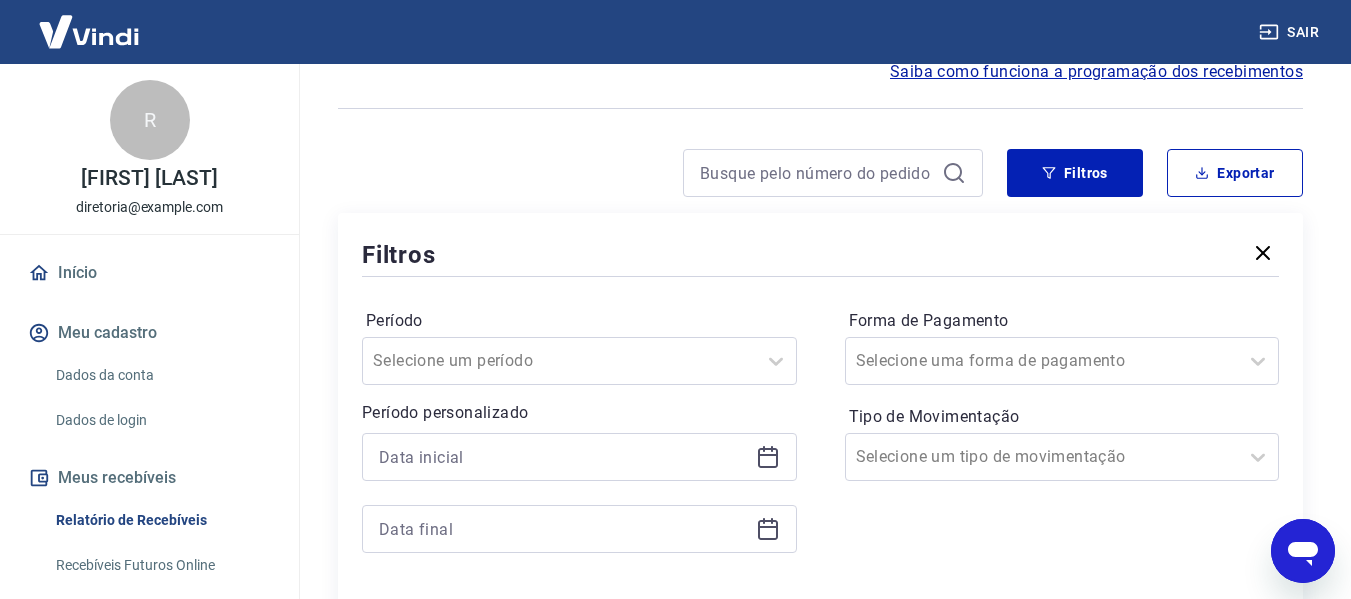 scroll, scrollTop: 200, scrollLeft: 0, axis: vertical 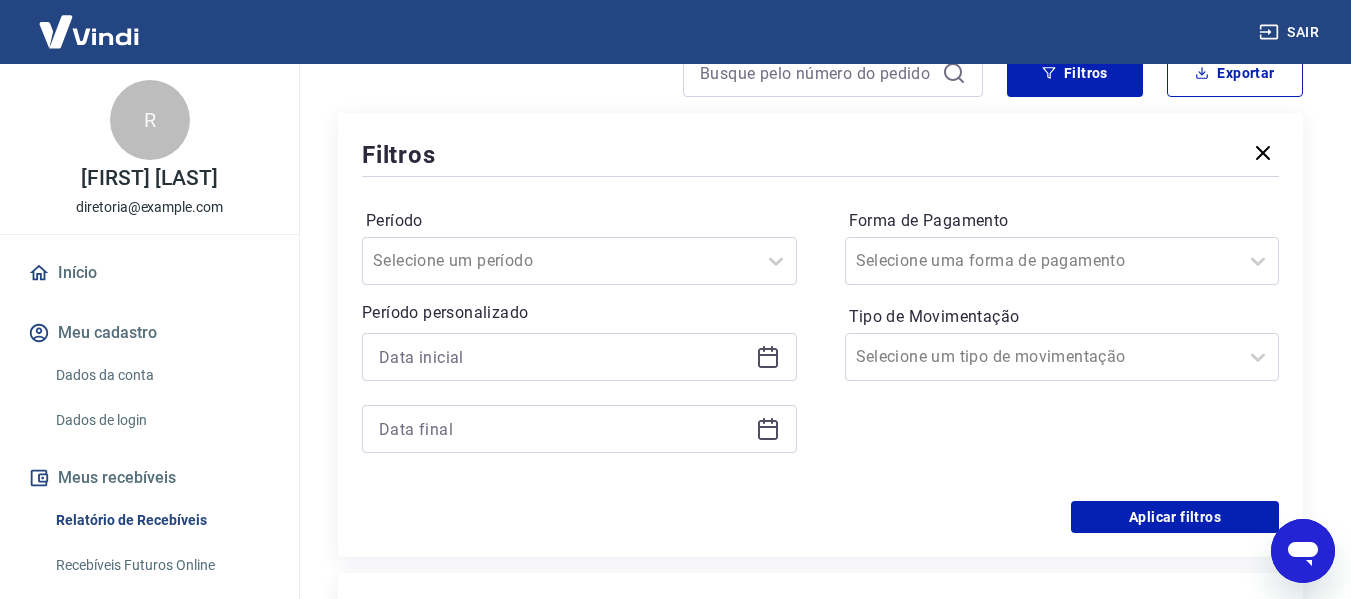 click at bounding box center (579, 357) 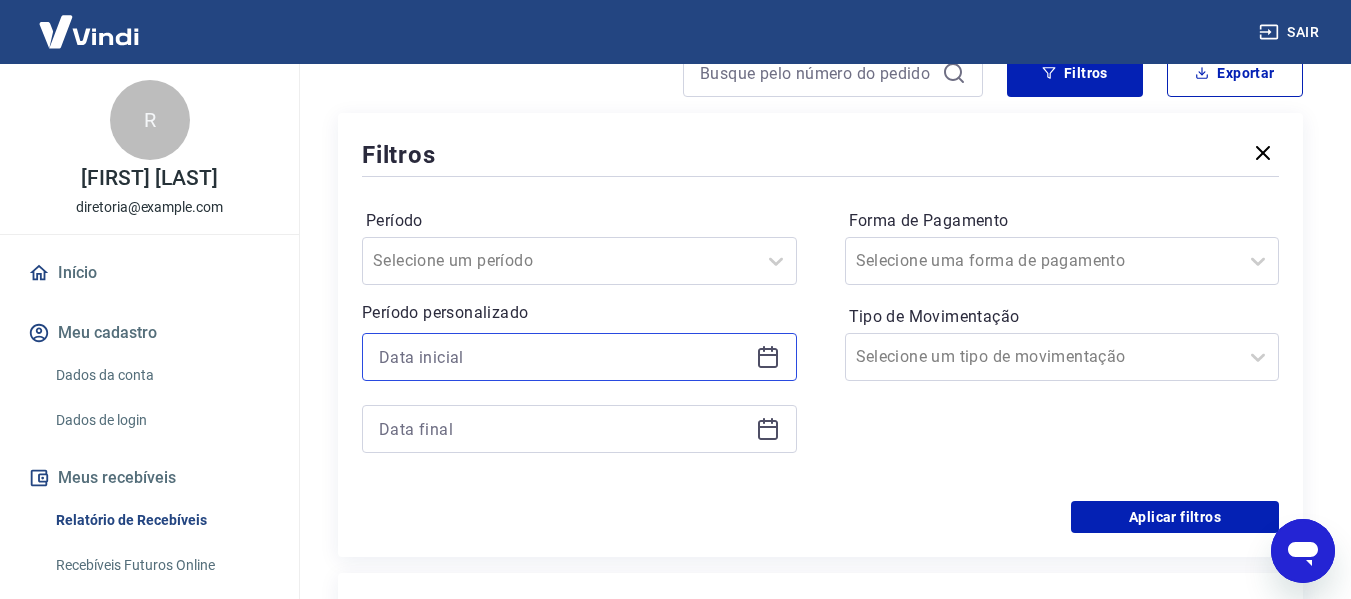 click at bounding box center (563, 357) 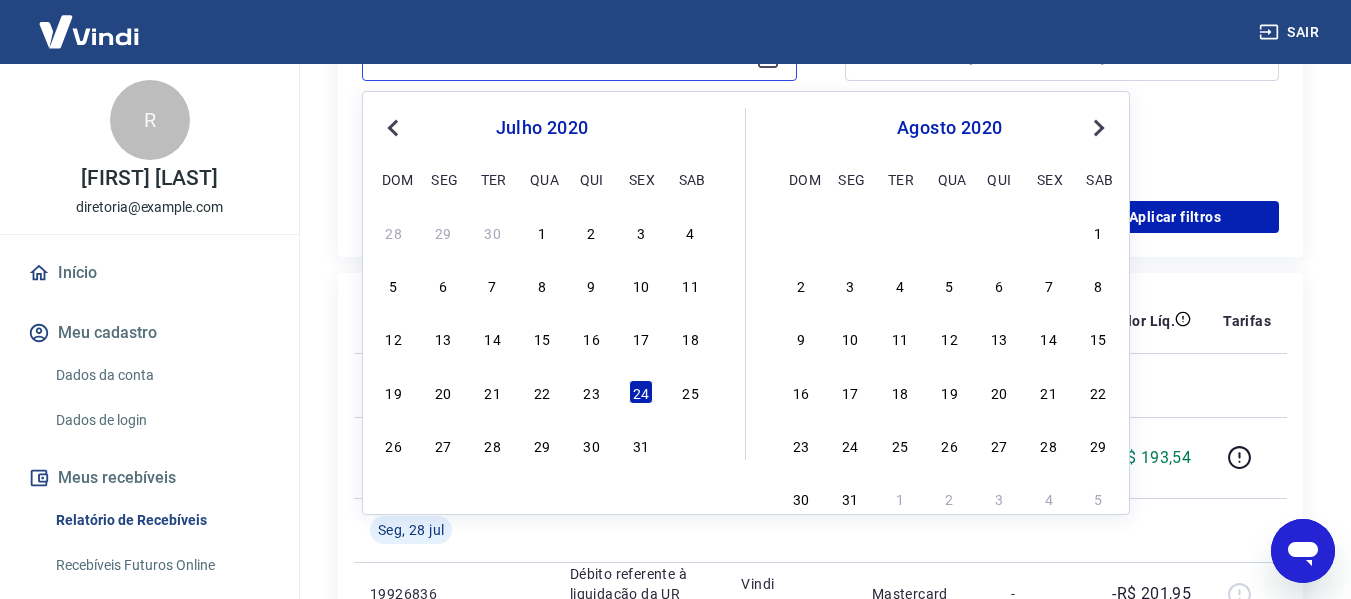 scroll, scrollTop: 400, scrollLeft: 0, axis: vertical 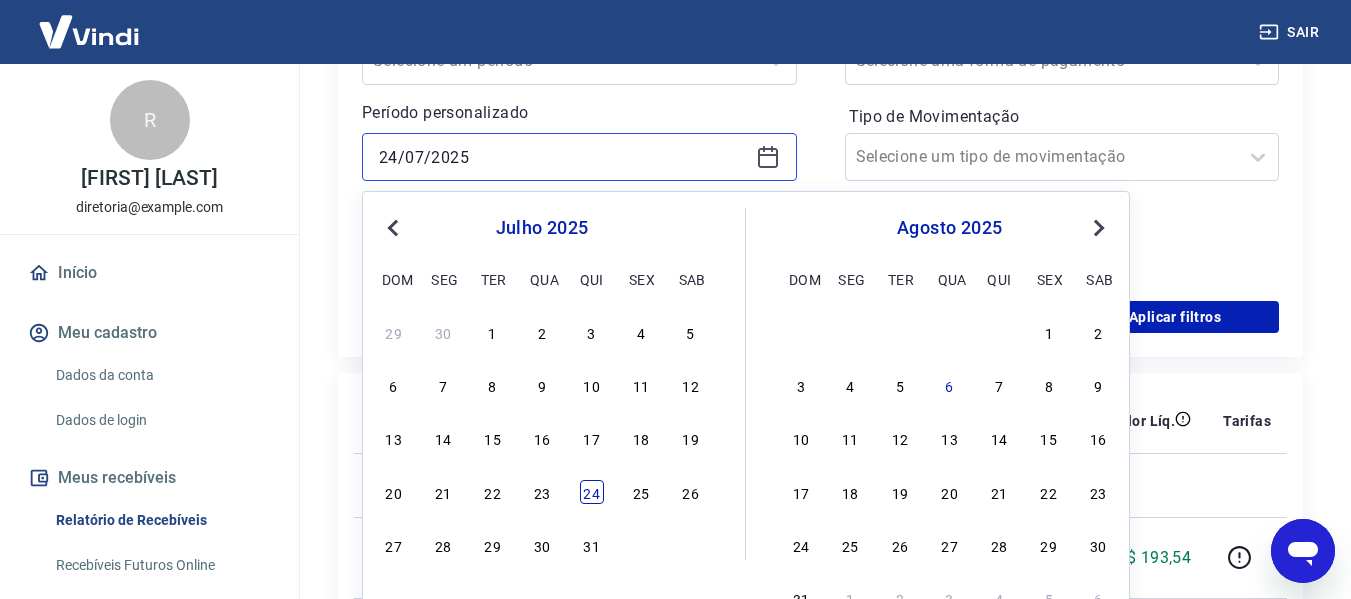 type on "24/07/2025" 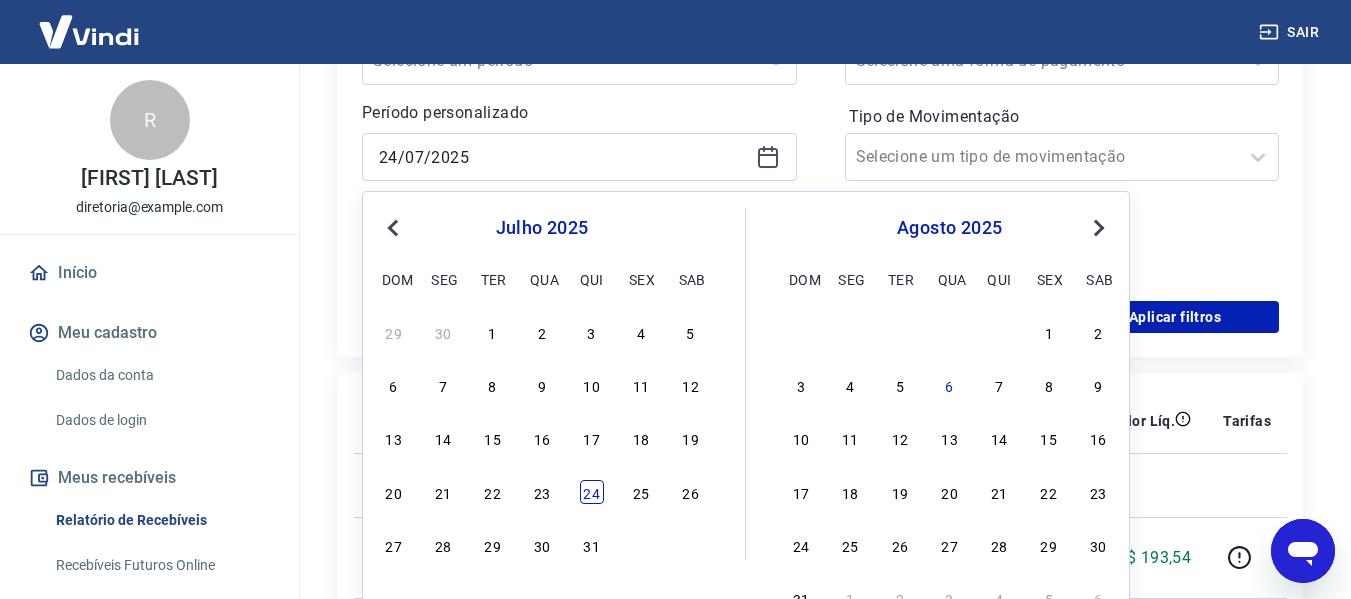 click on "24" at bounding box center (592, 492) 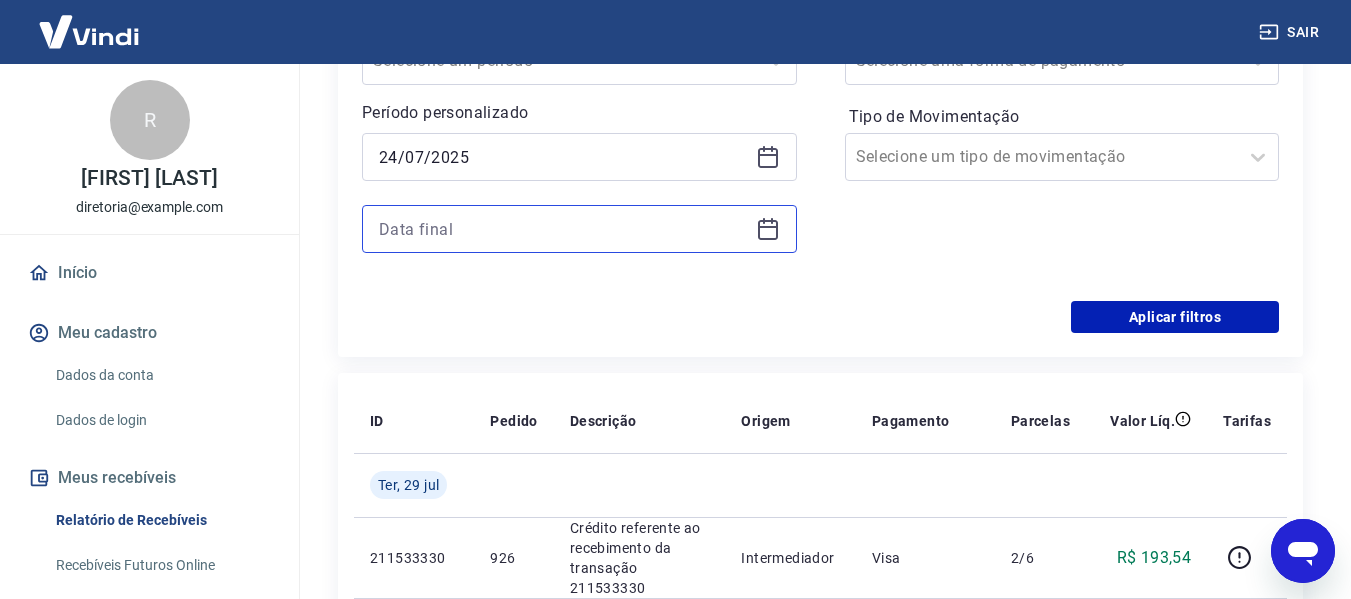 click at bounding box center [563, 229] 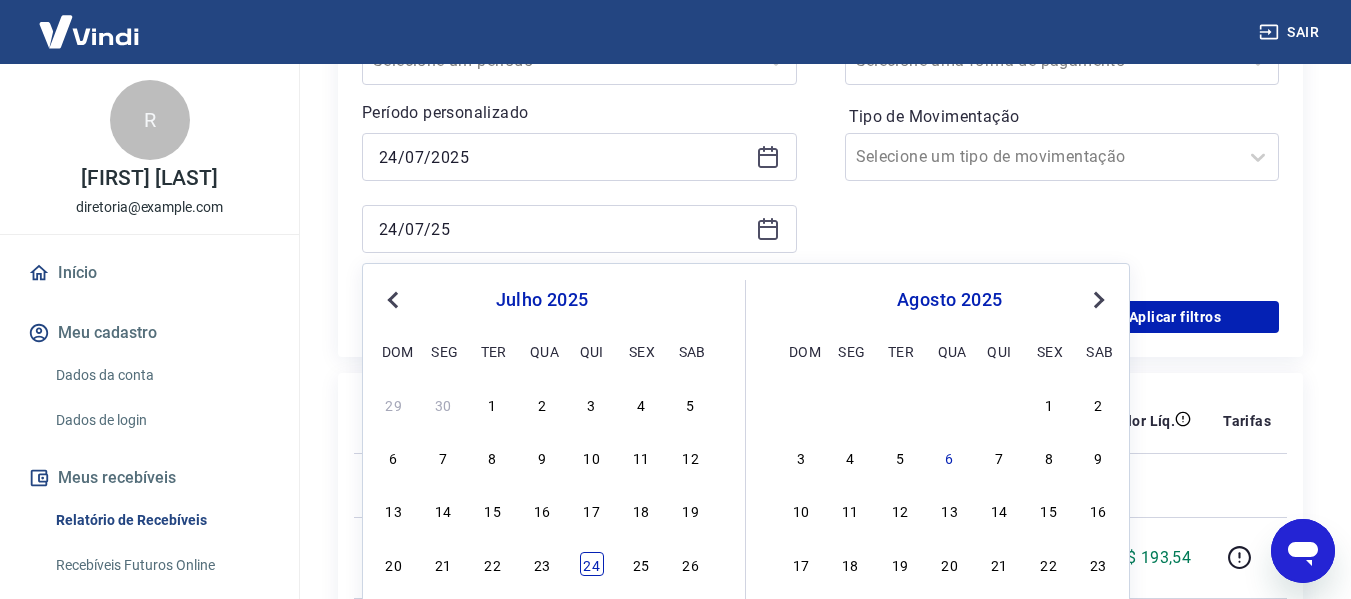 click on "24" at bounding box center (592, 564) 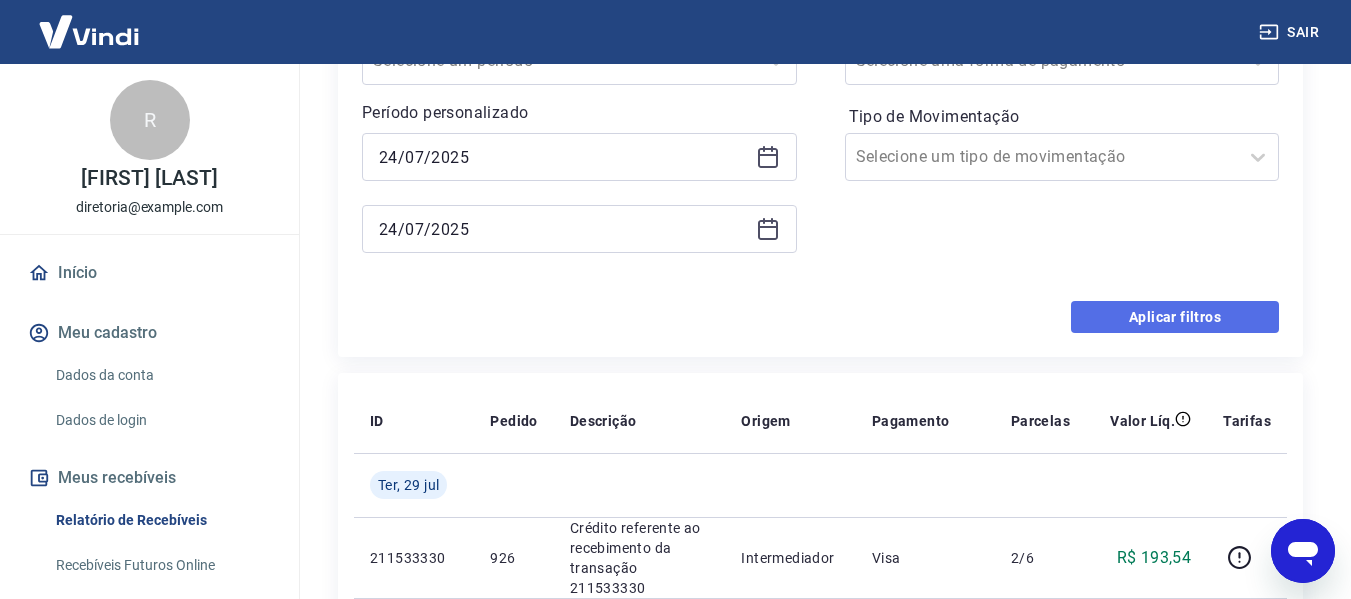 click on "Aplicar filtros" at bounding box center [1175, 317] 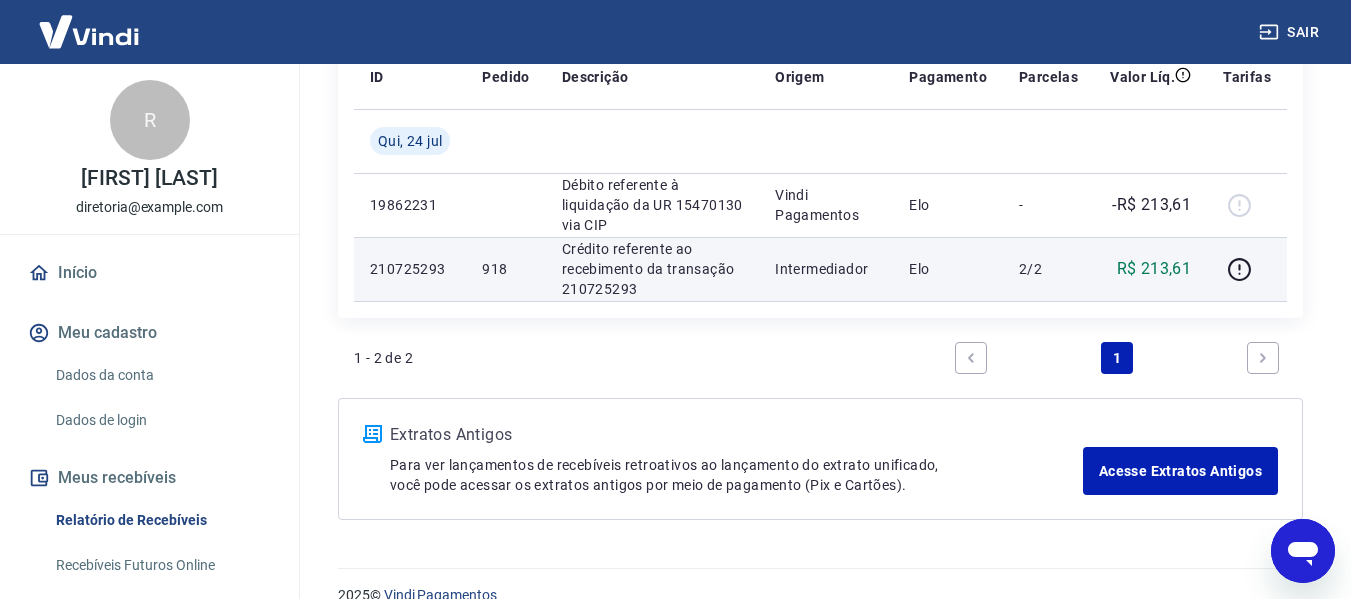 scroll, scrollTop: 100, scrollLeft: 0, axis: vertical 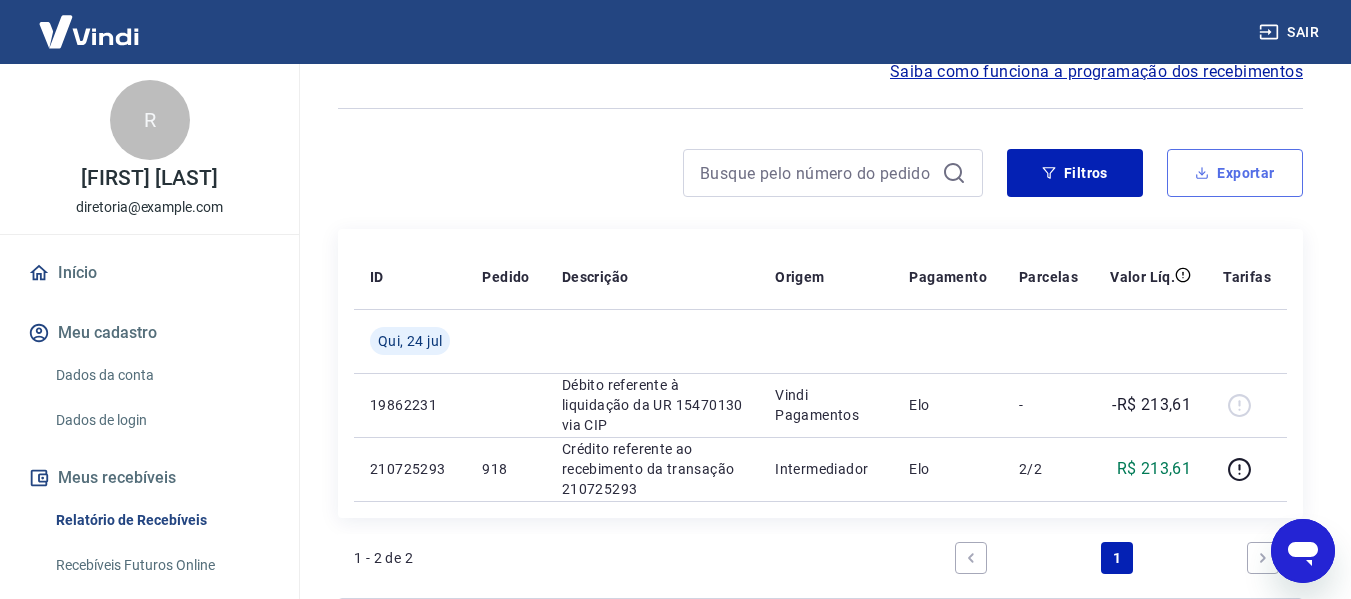 click on "Exportar" at bounding box center (1235, 173) 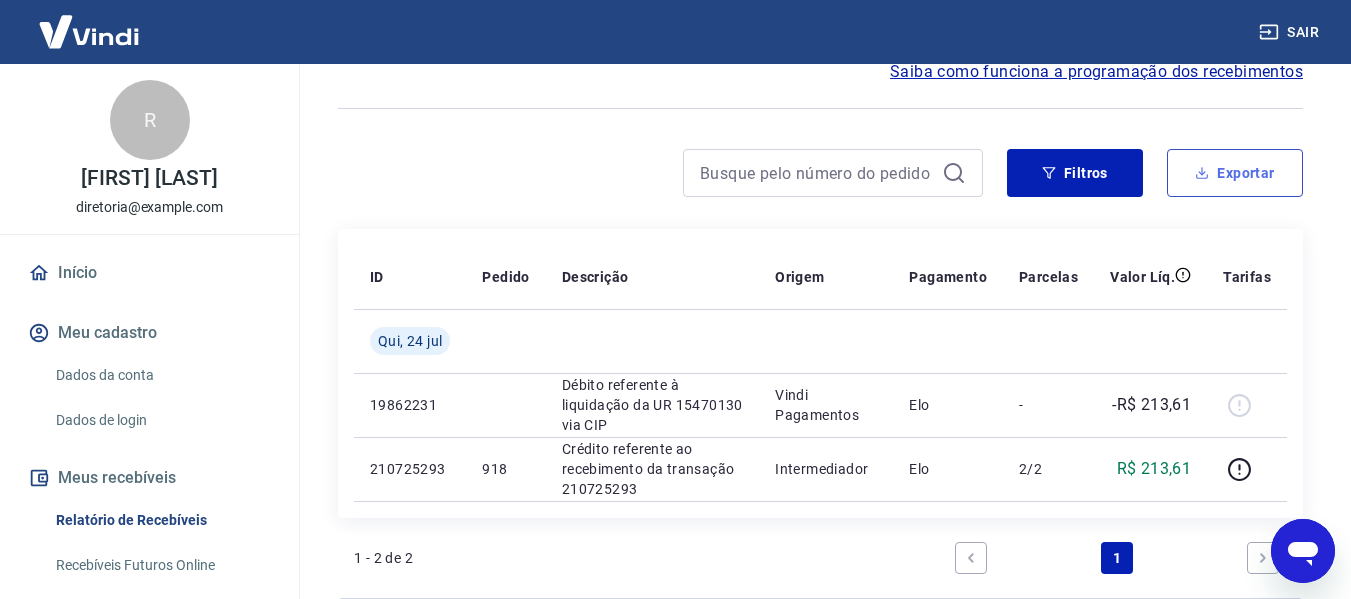 type on "24/07/2025" 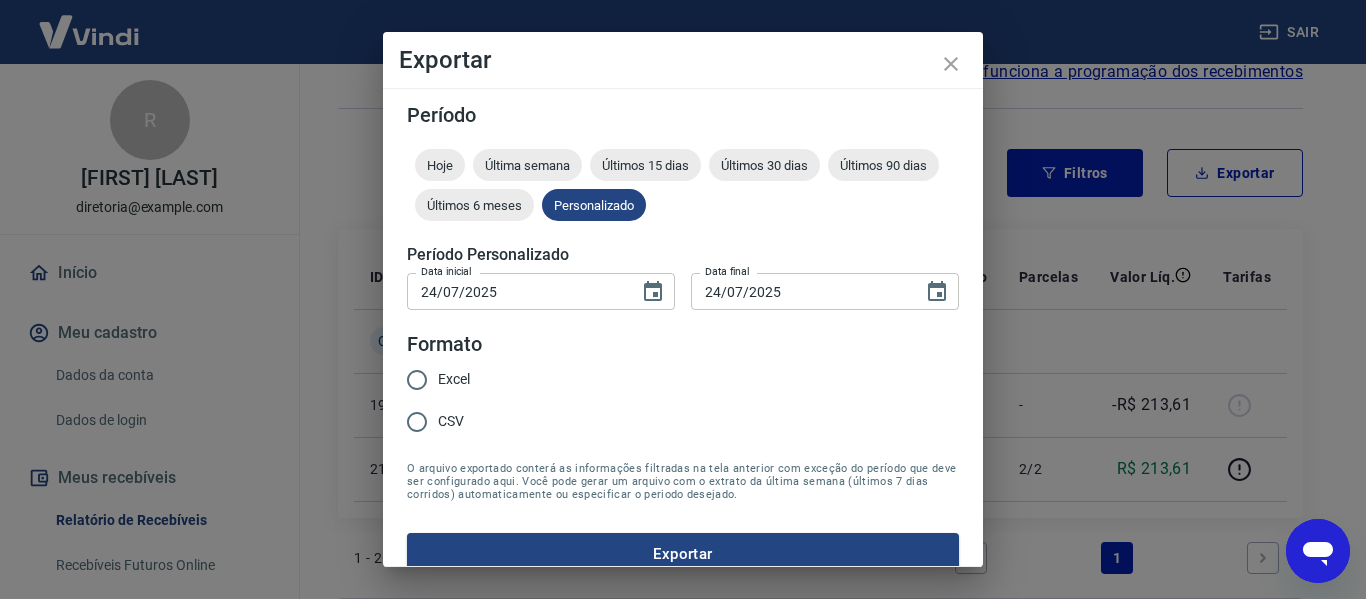 click on "Excel" at bounding box center [454, 379] 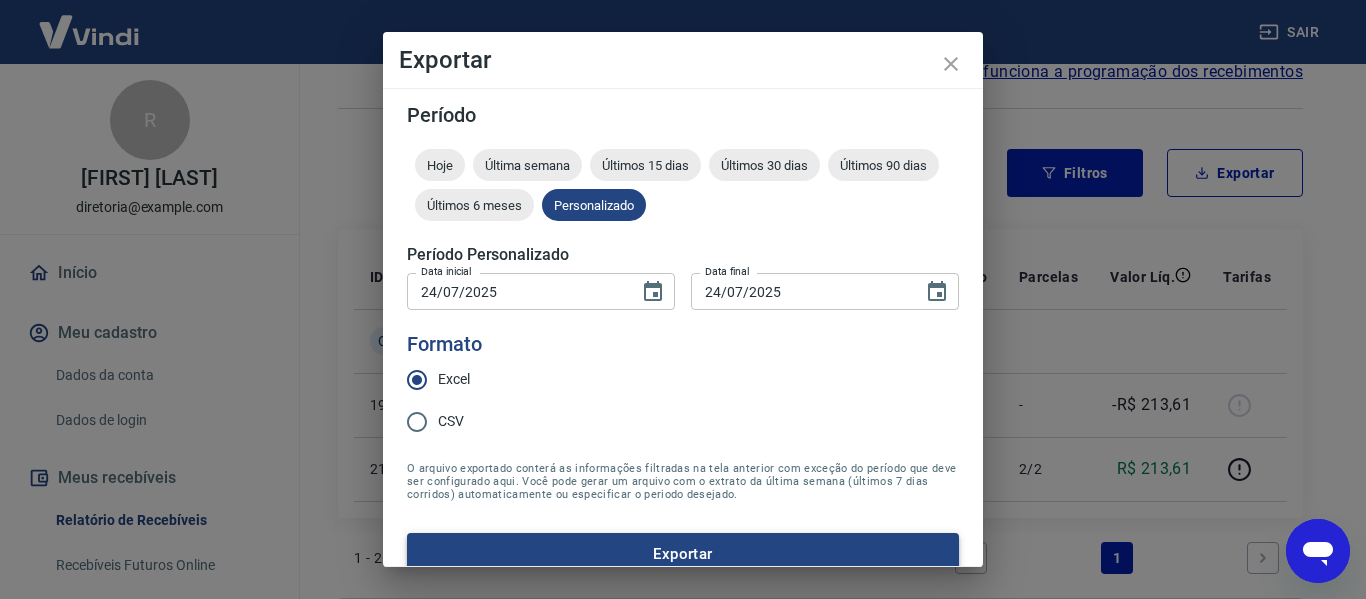 click on "Exportar" at bounding box center (683, 554) 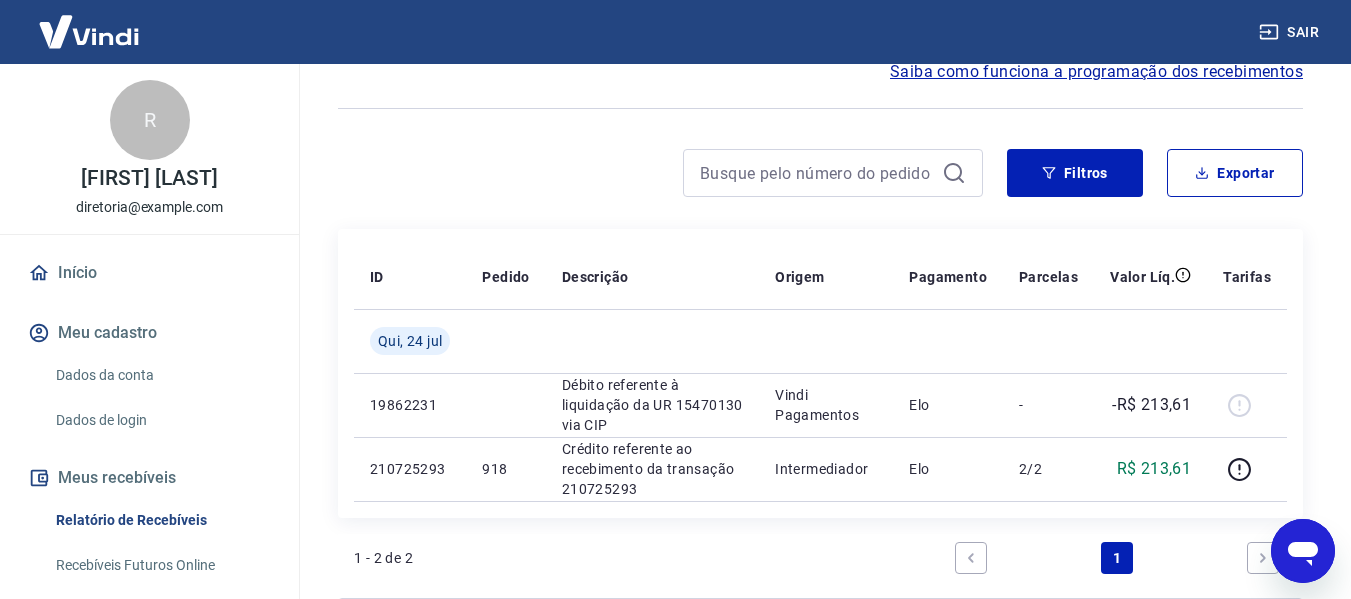 click at bounding box center [833, 173] 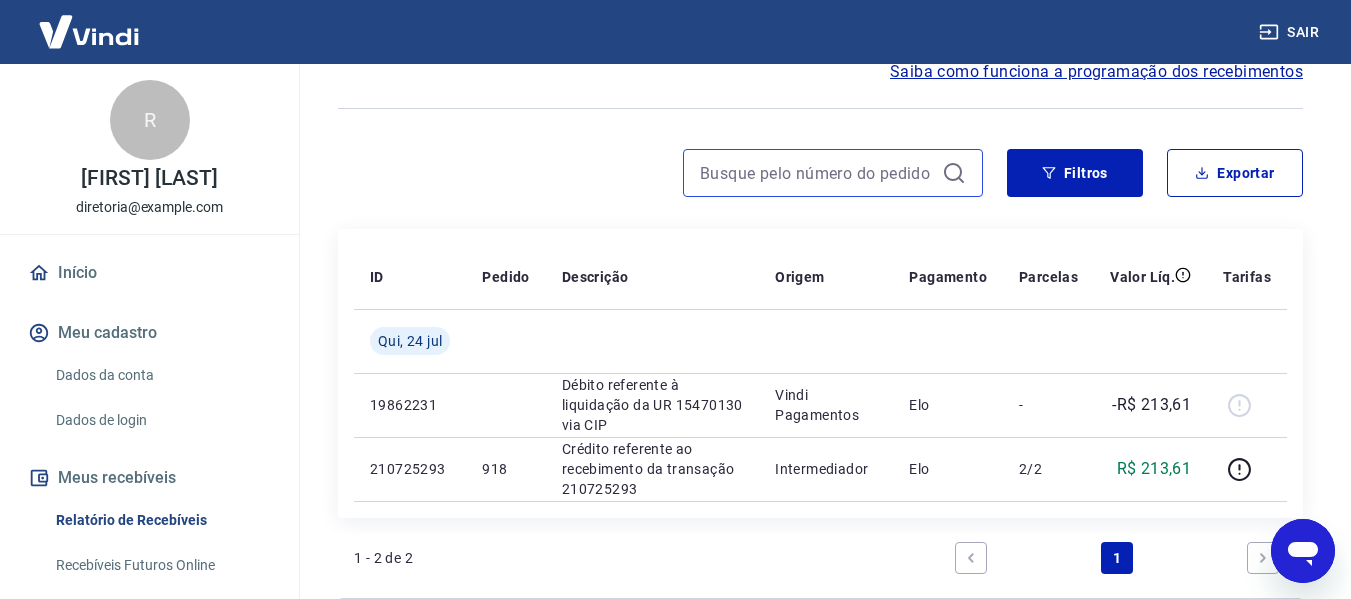click at bounding box center (817, 173) 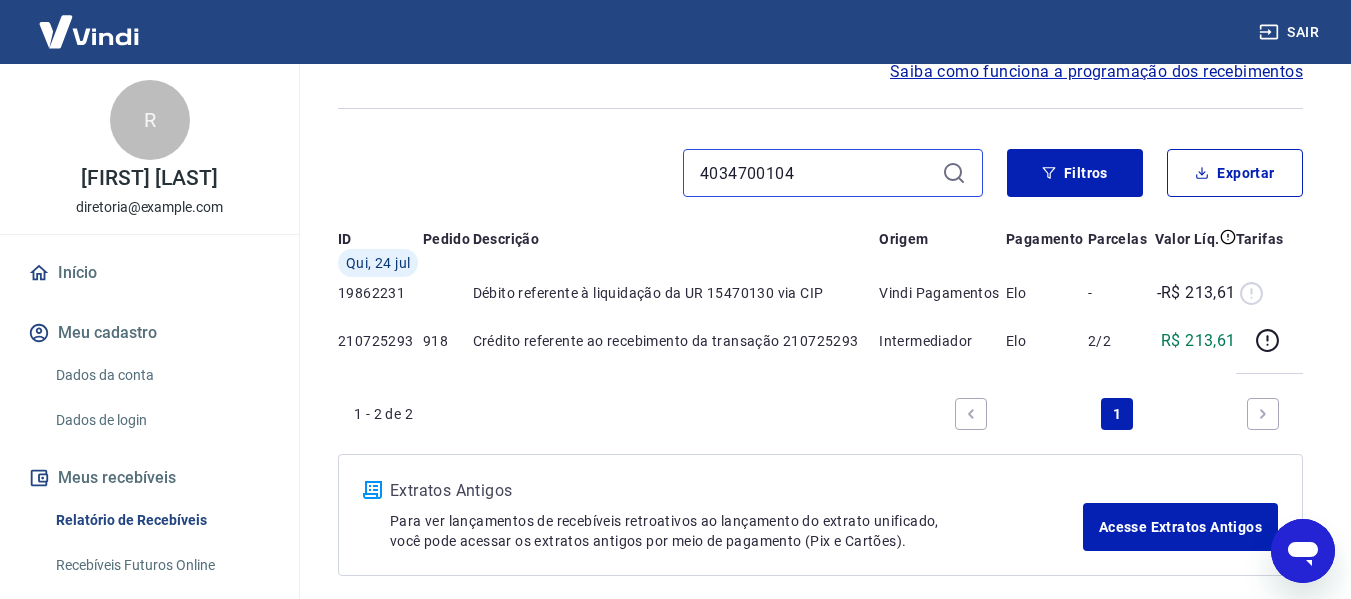 scroll, scrollTop: 0, scrollLeft: 0, axis: both 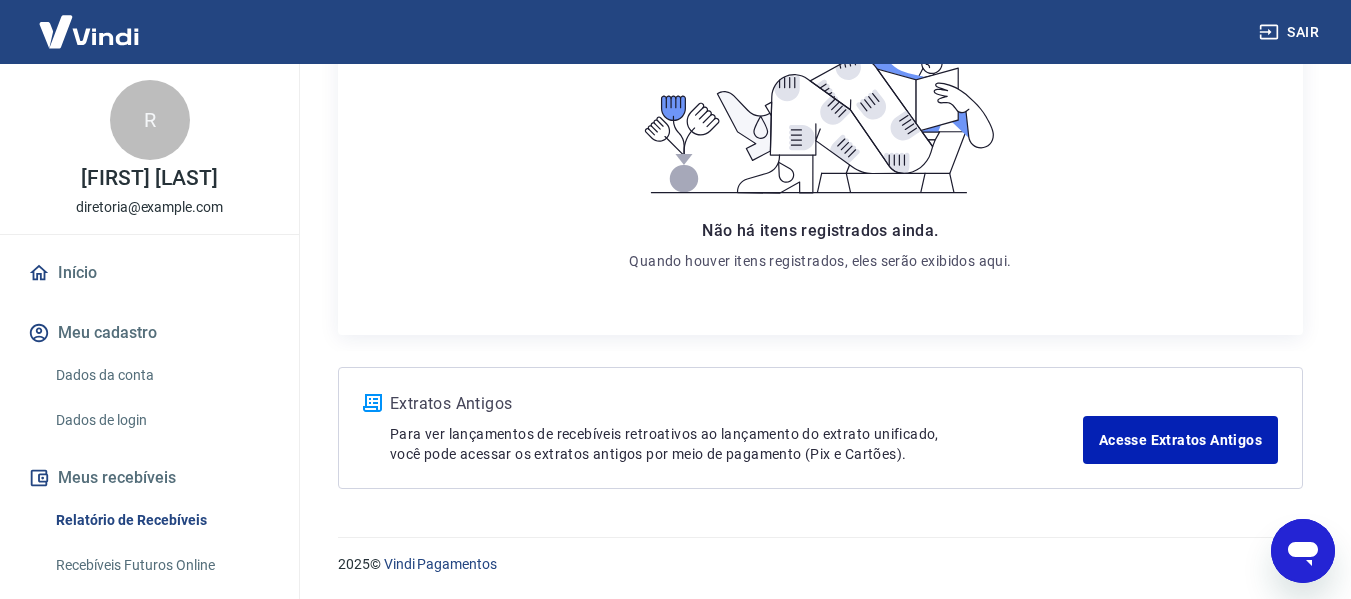 type on "4034700104" 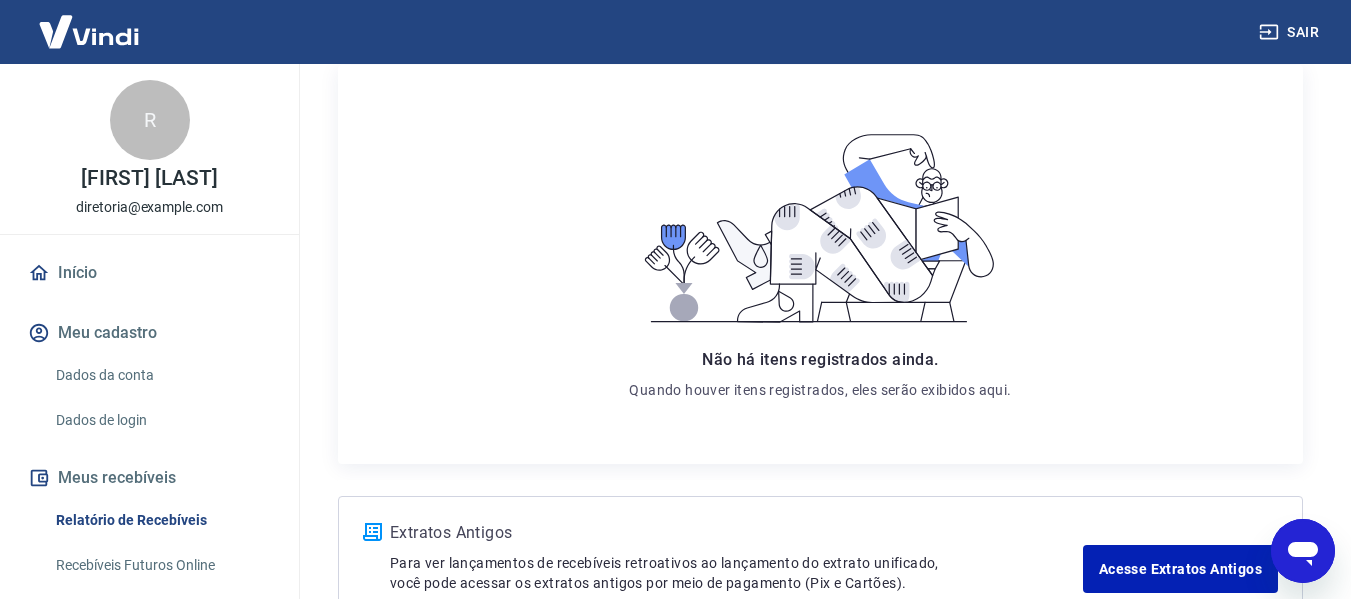 scroll, scrollTop: 0, scrollLeft: 0, axis: both 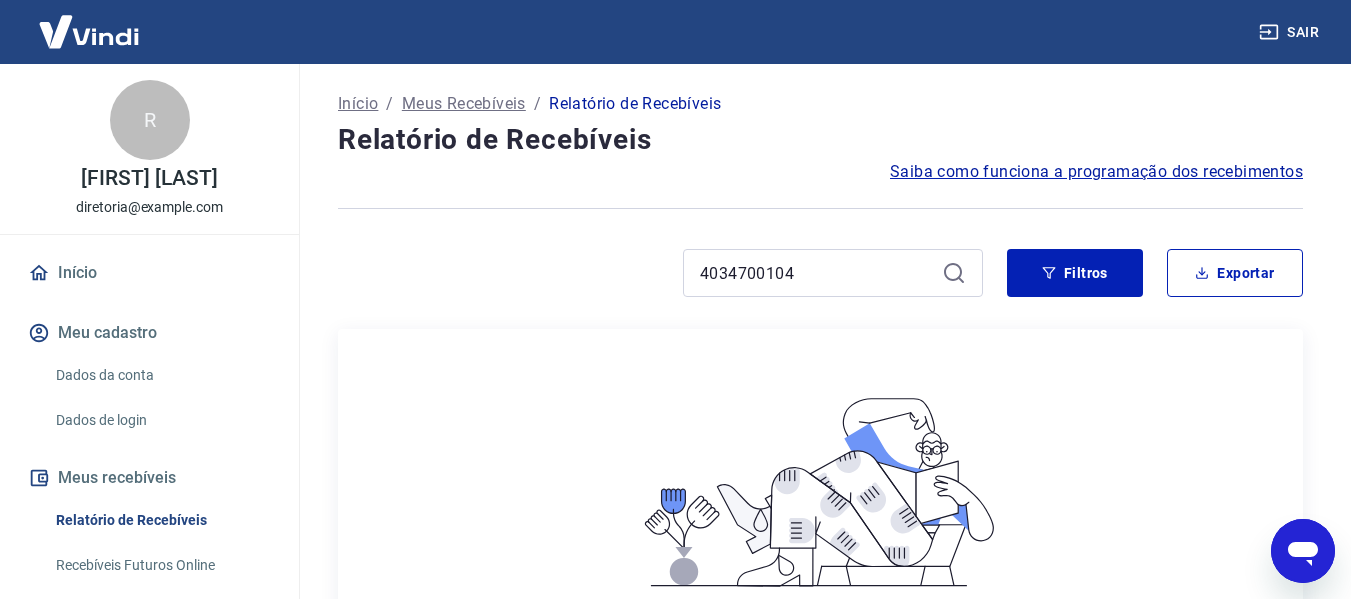 click at bounding box center [89, 31] 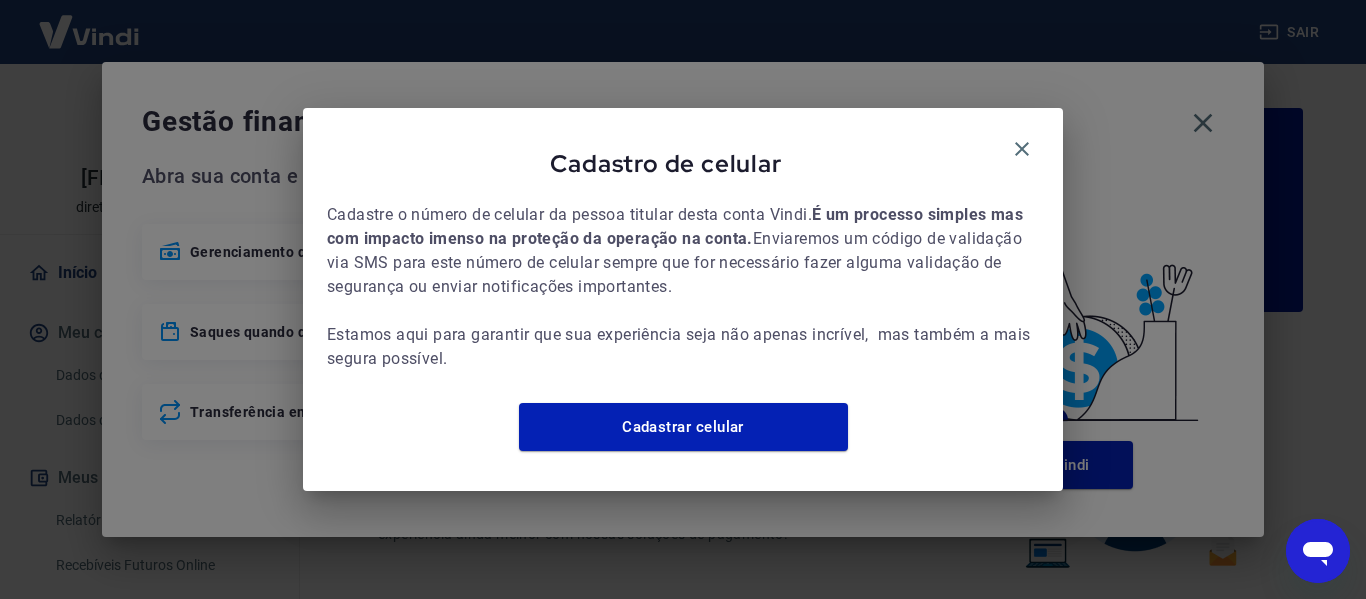 click on "Cadastro de celular Cadastre o número de celular da pessoa titular desta conta Vindi.  É um processo simples mas com impacto imenso na proteção da operação na conta.
Enviaremos um código de validação via SMS para este número de celular sempre que for necessário fazer alguma validação de segurança ou enviar notificações importantes.
Estamos aqui para garantir que sua experiência seja não apenas incrível,  mas também a mais segura possível. Cadastrar celular" at bounding box center [683, 299] 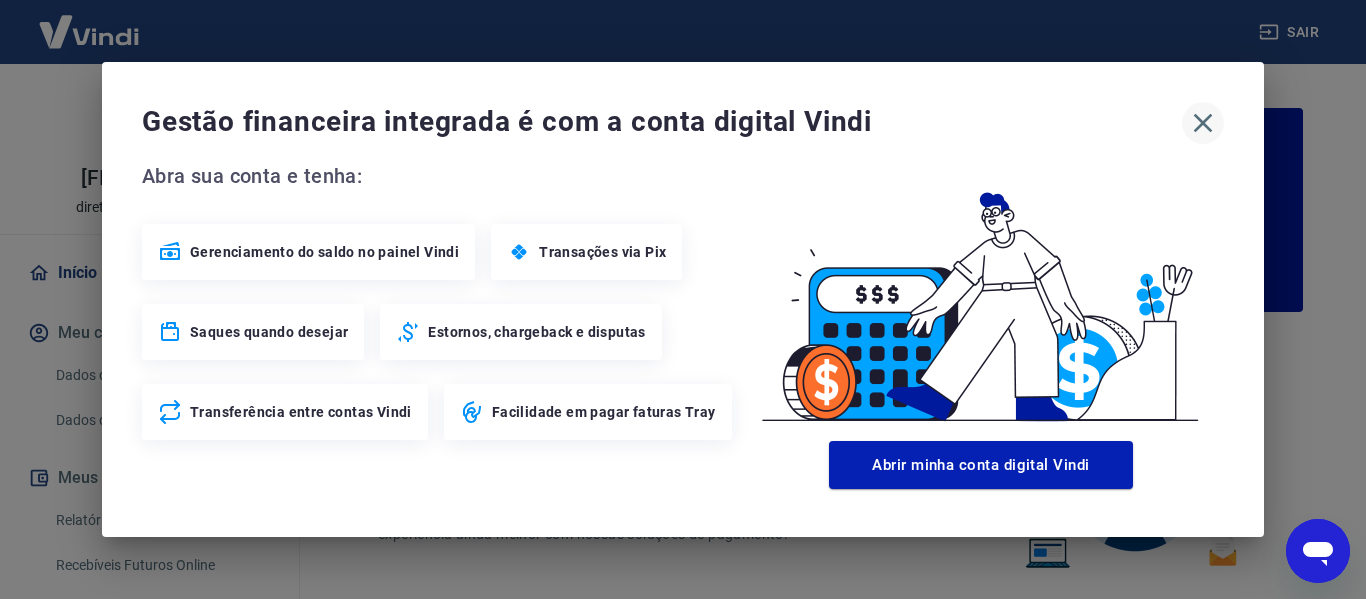 click 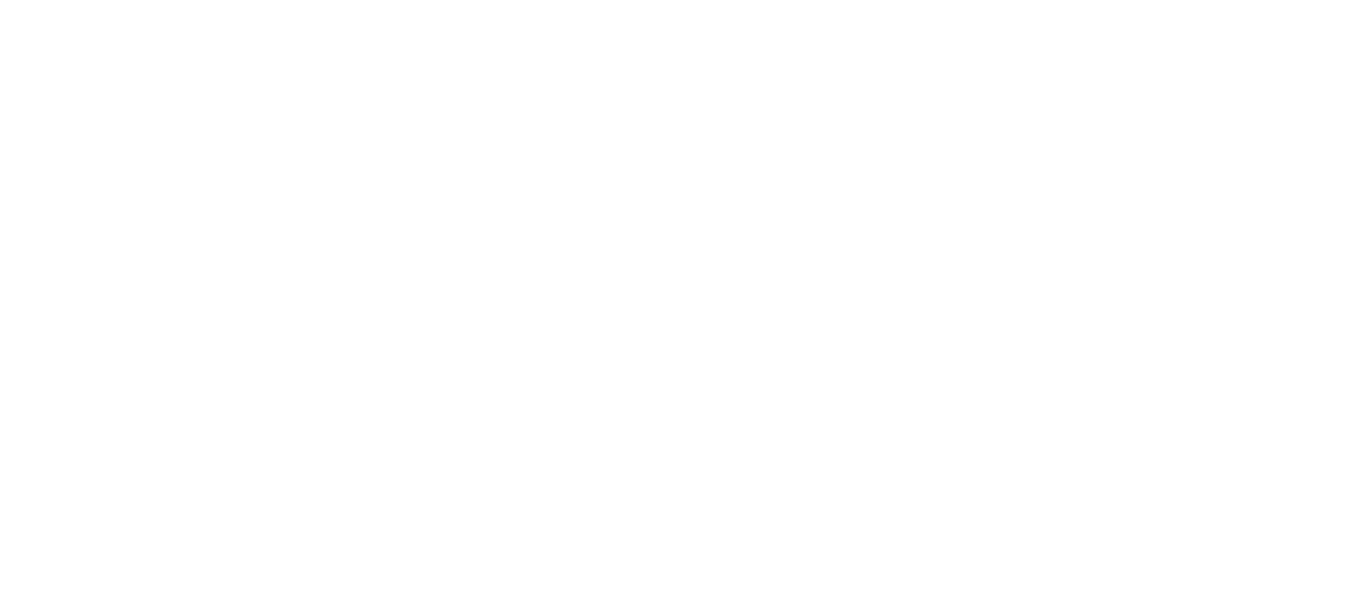 scroll, scrollTop: 0, scrollLeft: 0, axis: both 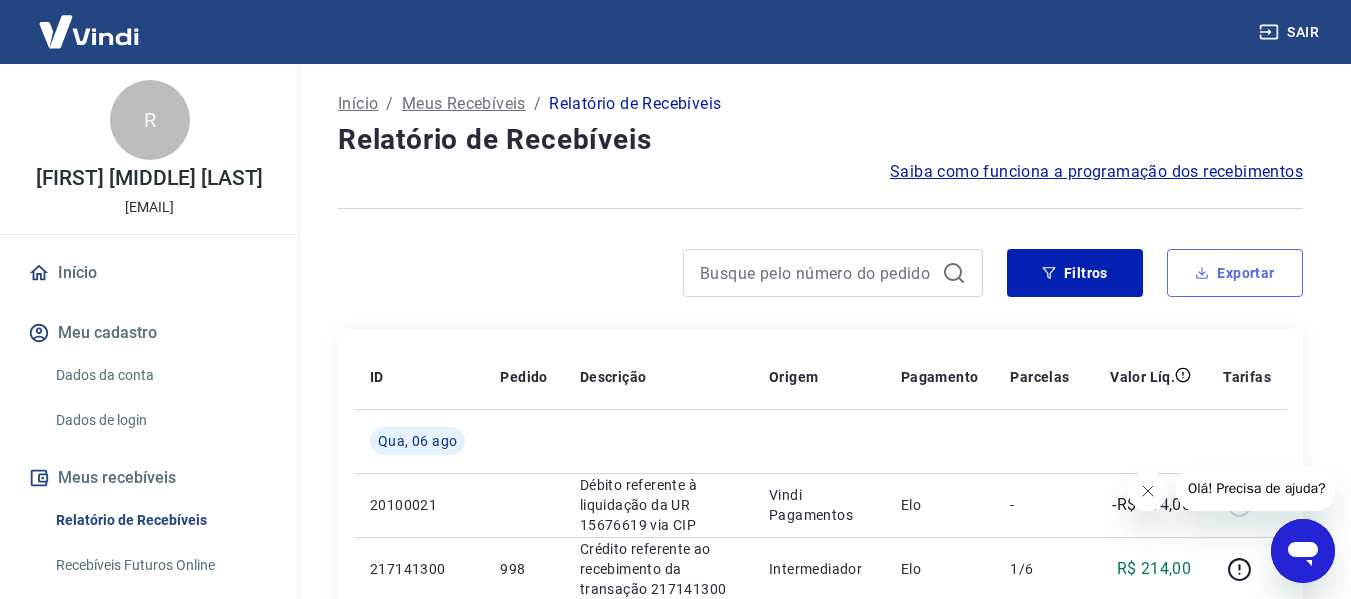 click on "Exportar" at bounding box center (1235, 273) 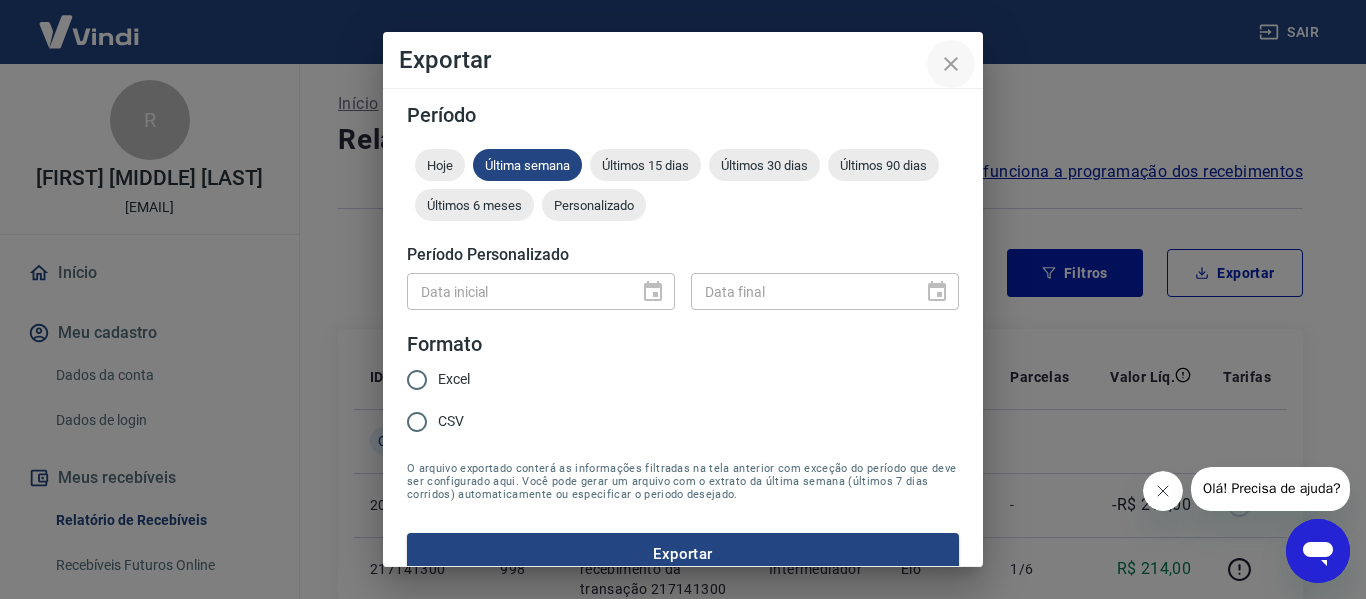 click 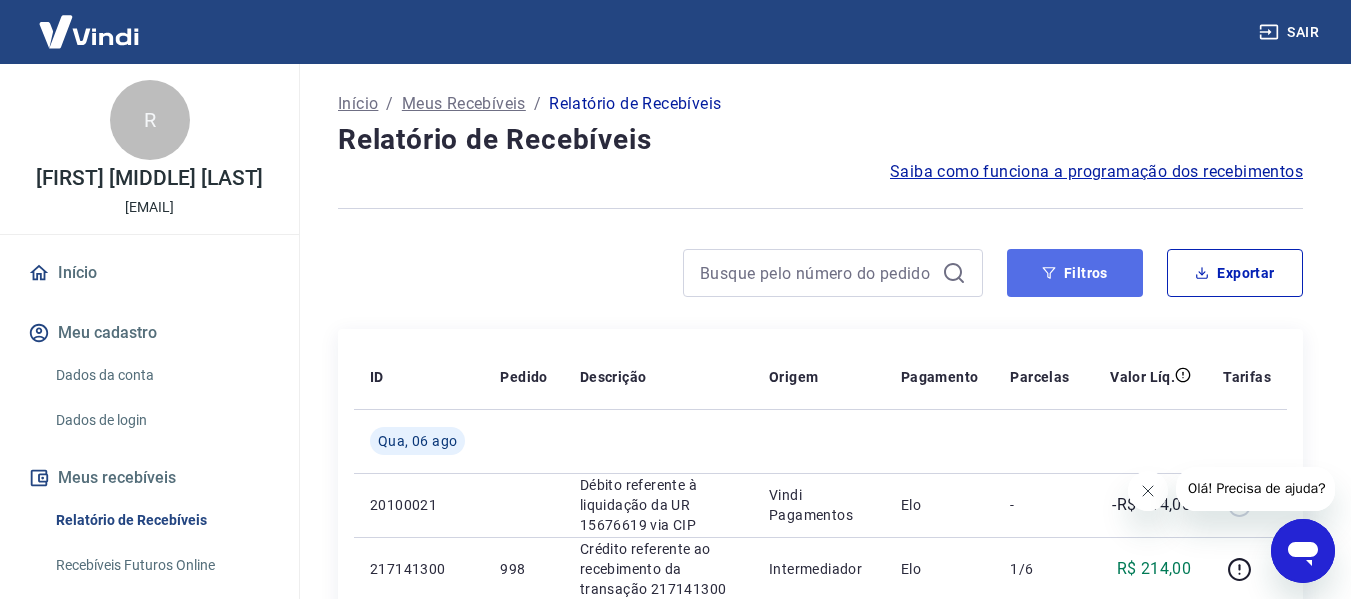click on "Filtros" at bounding box center (1075, 273) 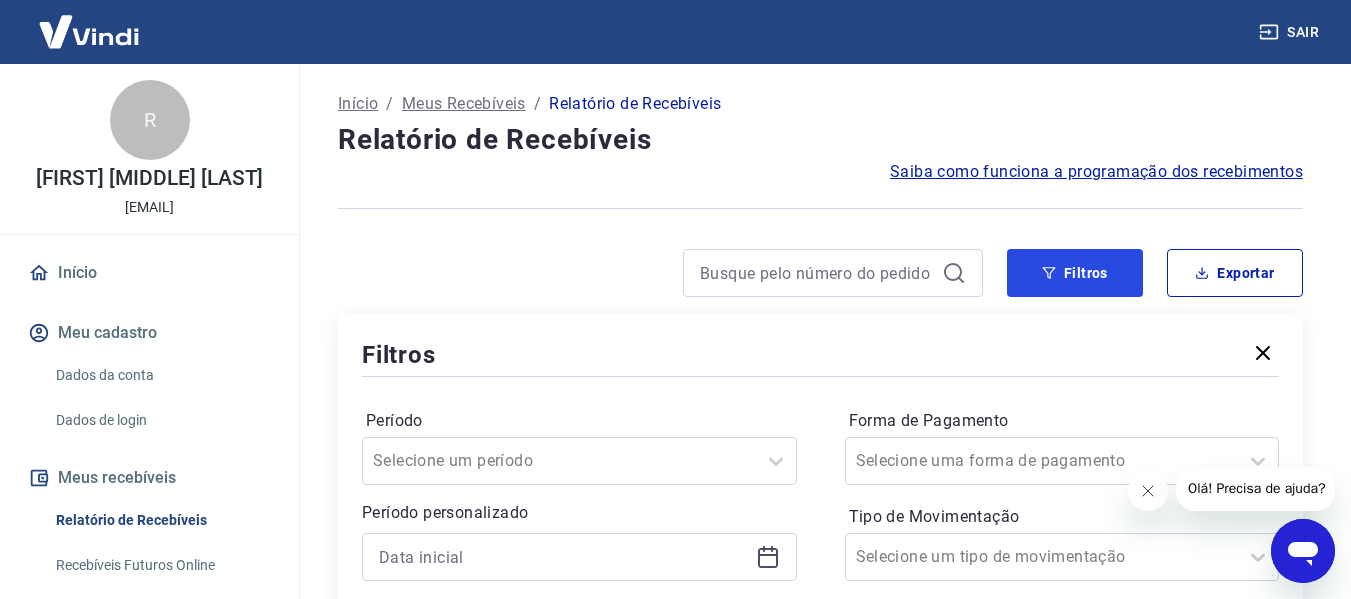 scroll, scrollTop: 200, scrollLeft: 0, axis: vertical 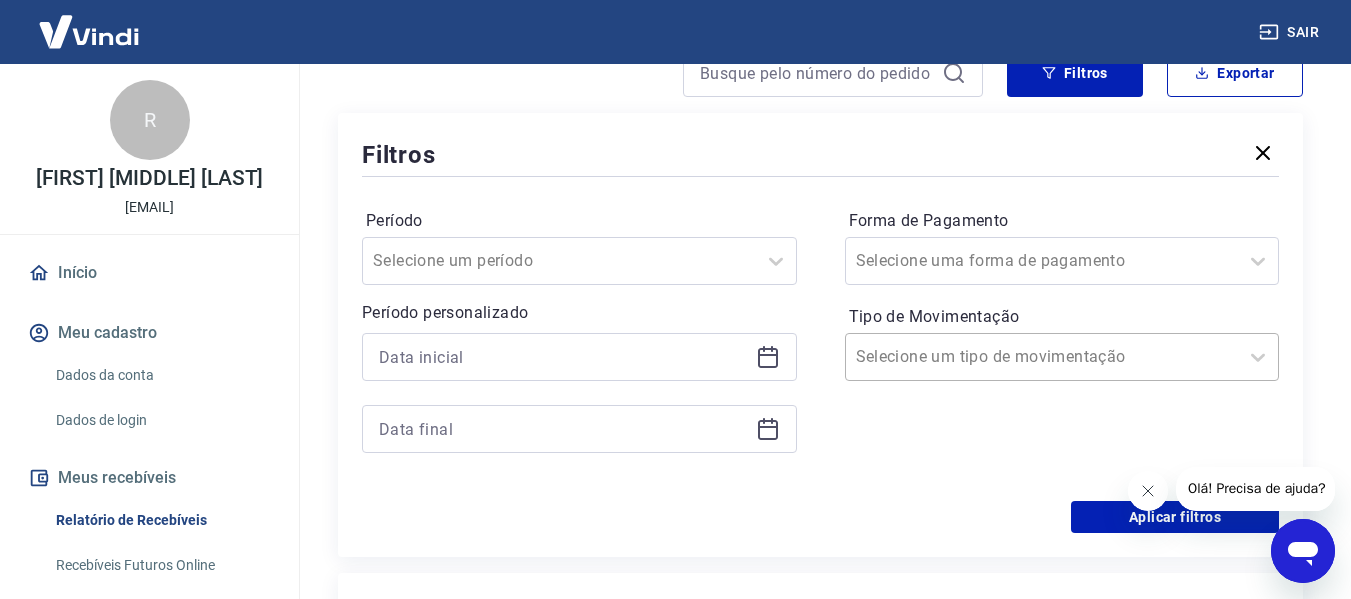 click on "Tipo de Movimentação" at bounding box center [957, 357] 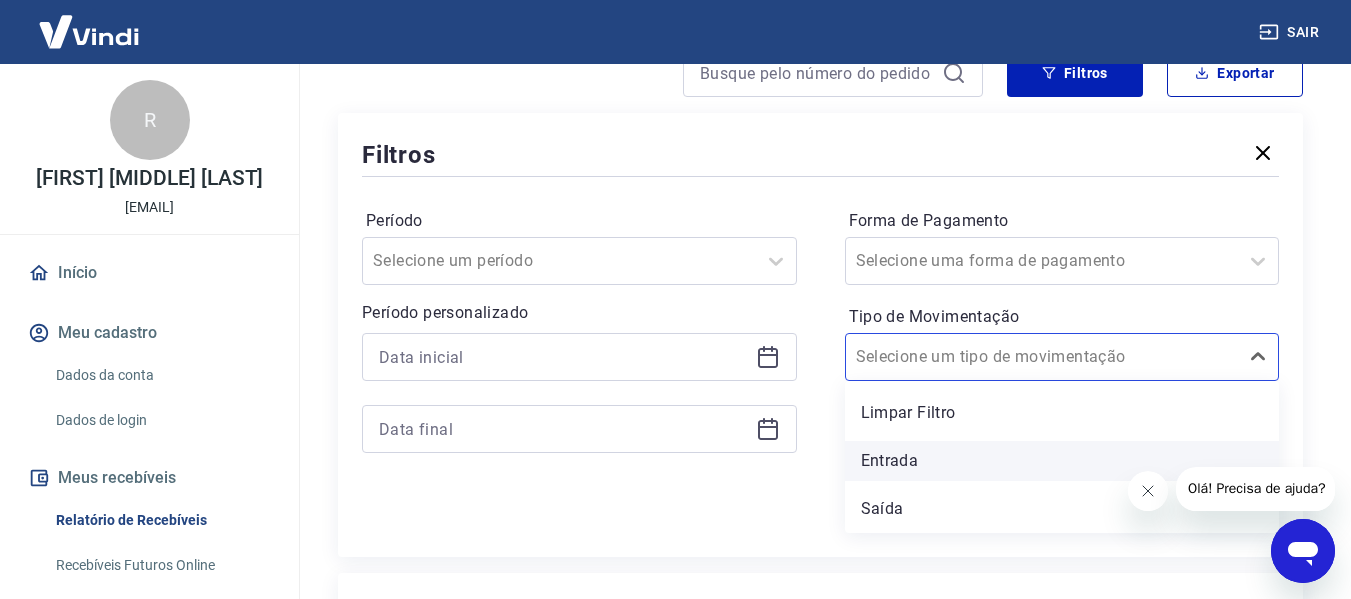 click on "Entrada" at bounding box center (1062, 461) 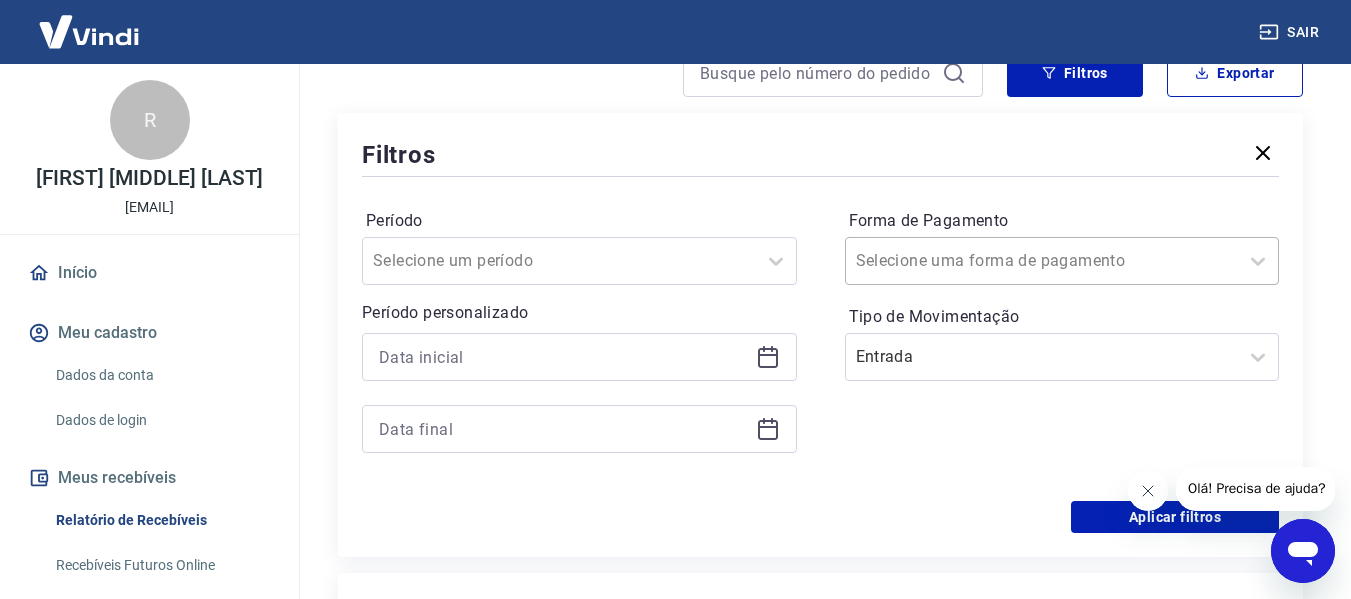 click on "Forma de Pagamento" at bounding box center (957, 261) 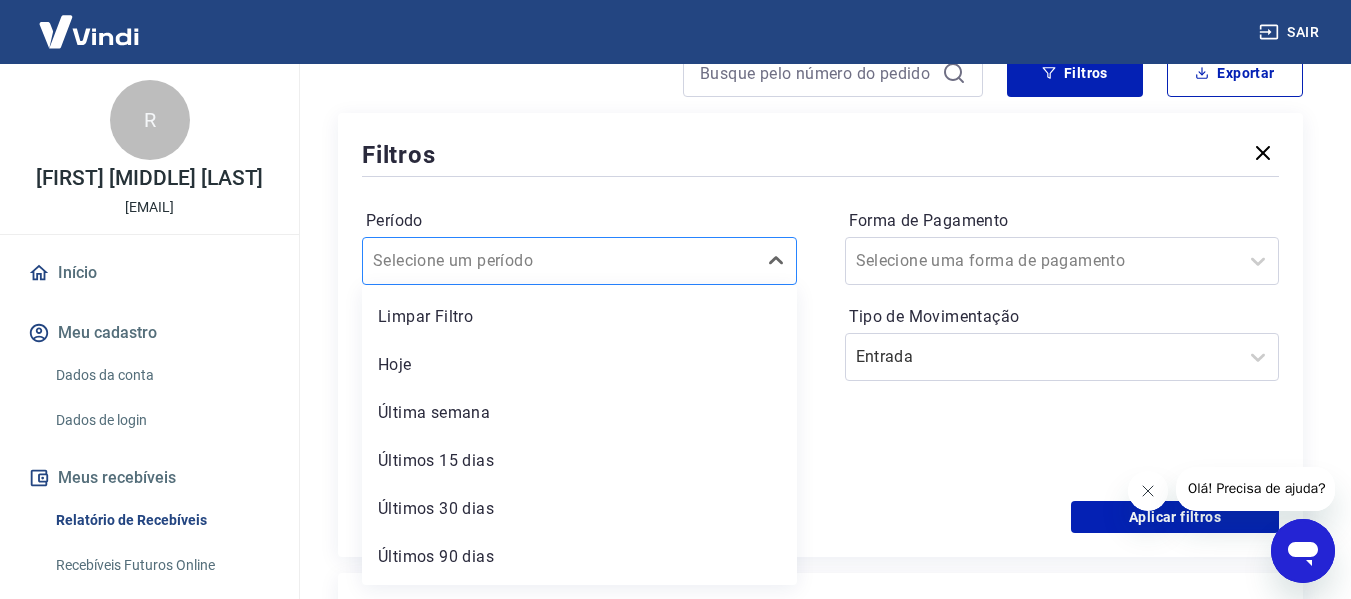 click at bounding box center (559, 261) 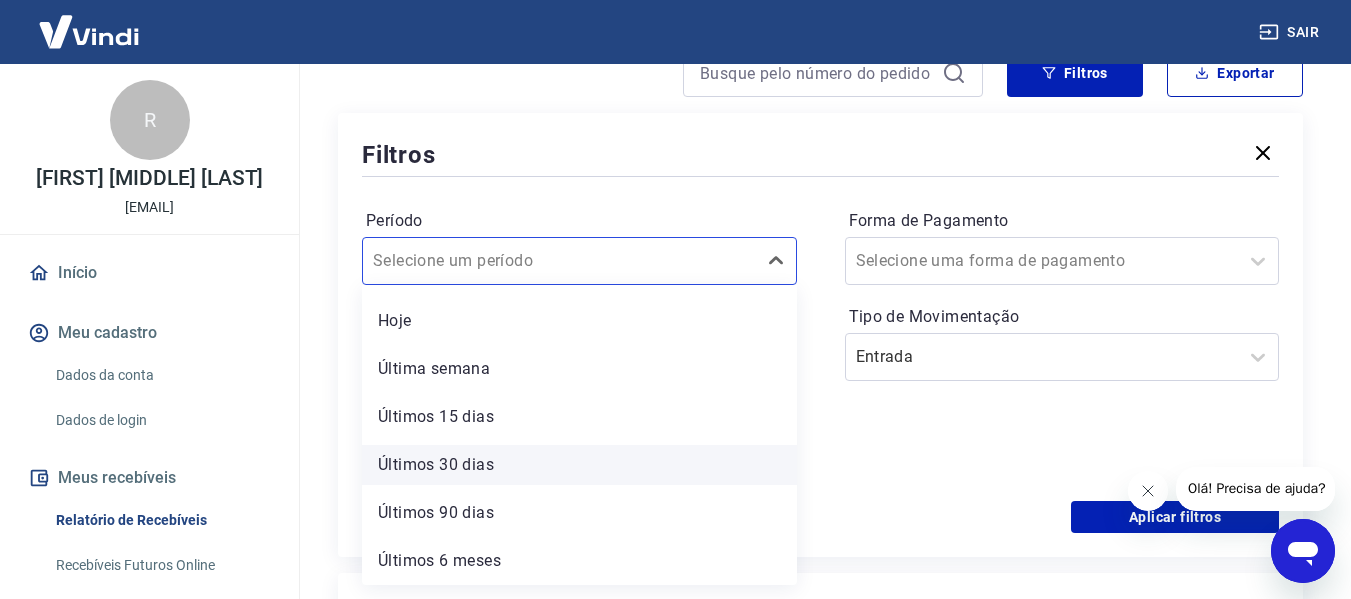 scroll, scrollTop: 0, scrollLeft: 0, axis: both 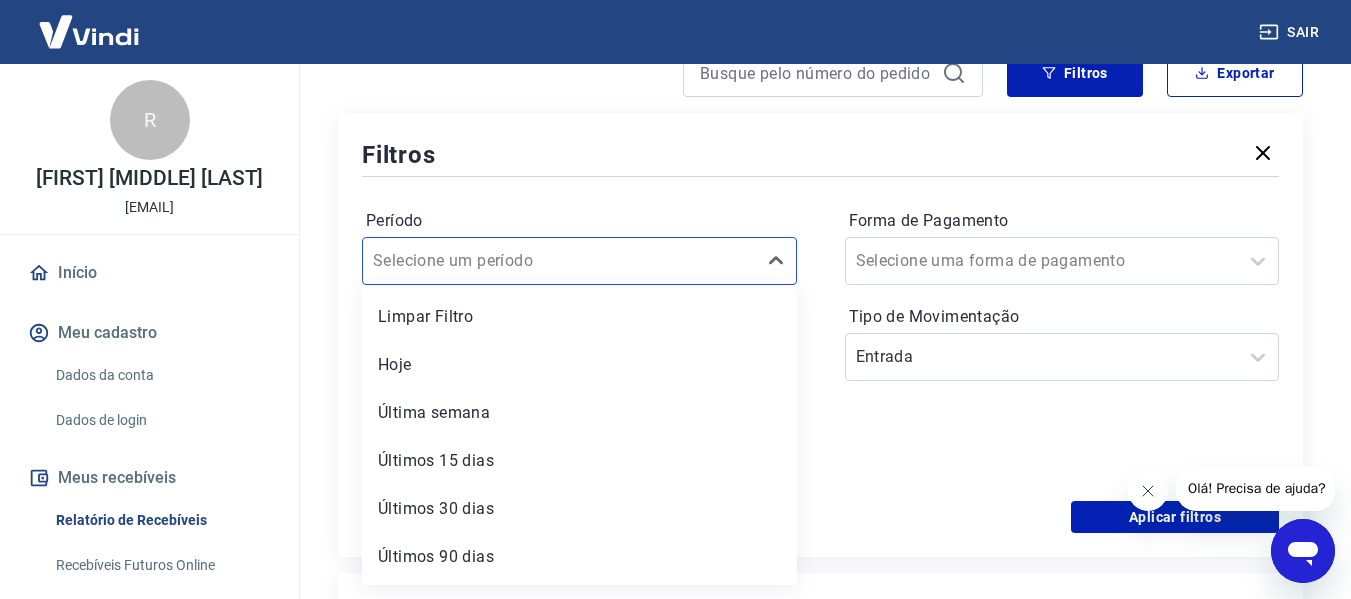 click on "Filtros" at bounding box center (820, 154) 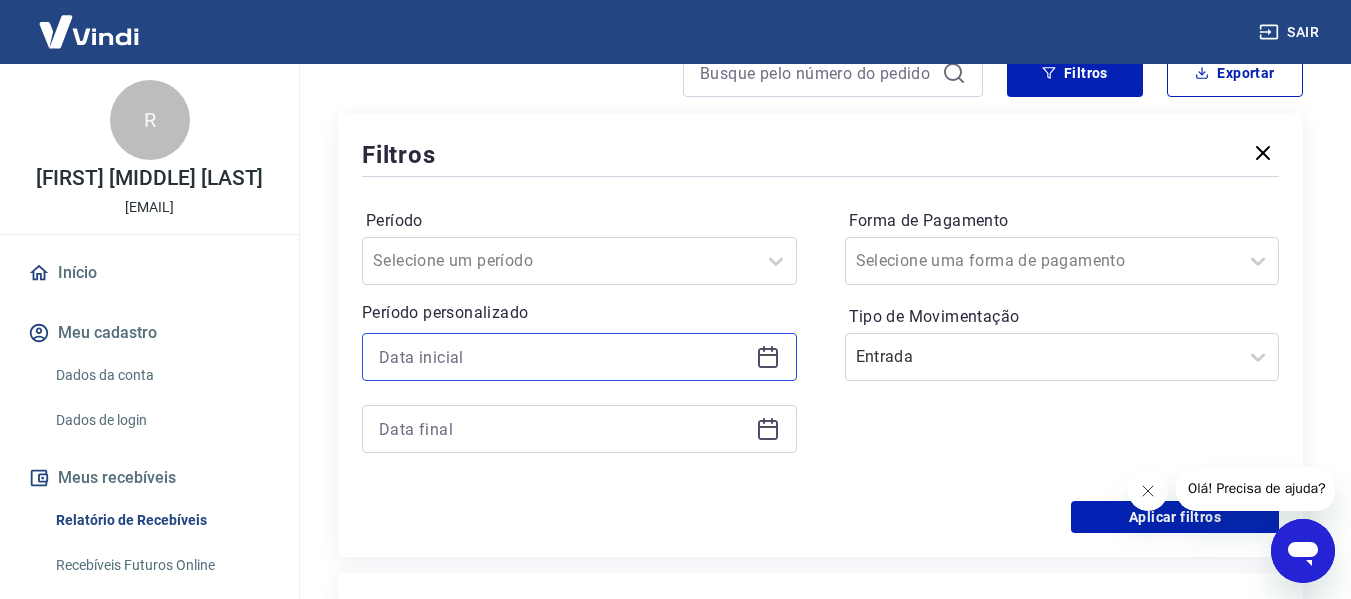 click at bounding box center [563, 357] 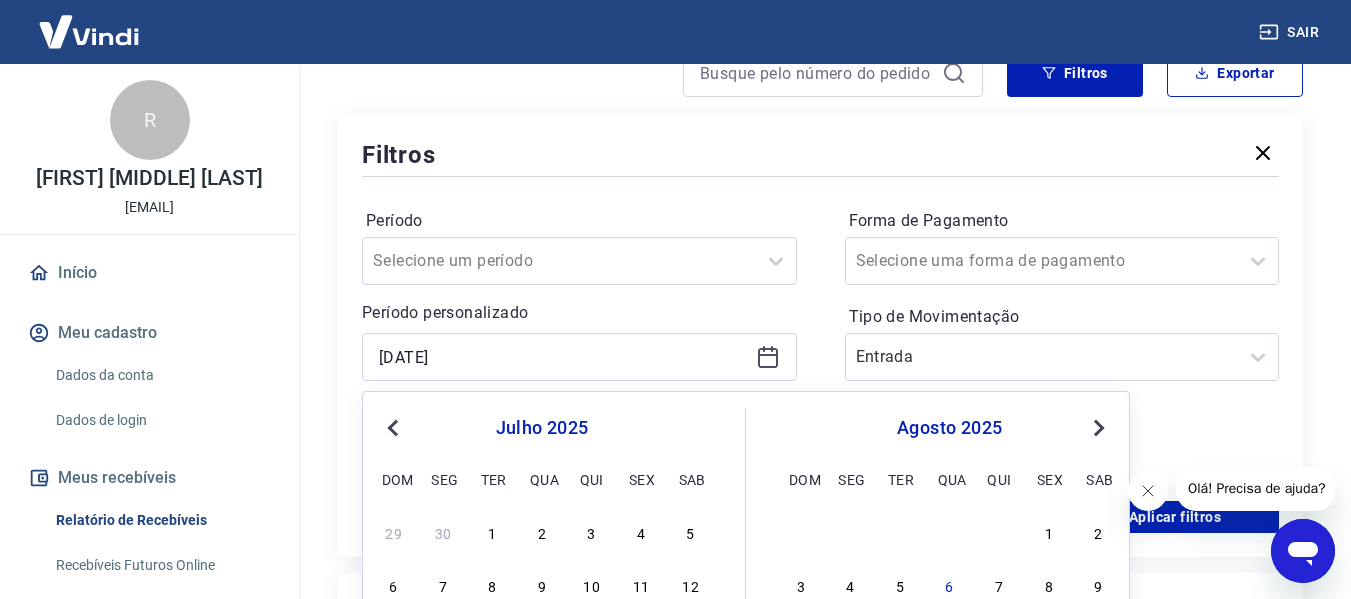 scroll, scrollTop: 592, scrollLeft: 0, axis: vertical 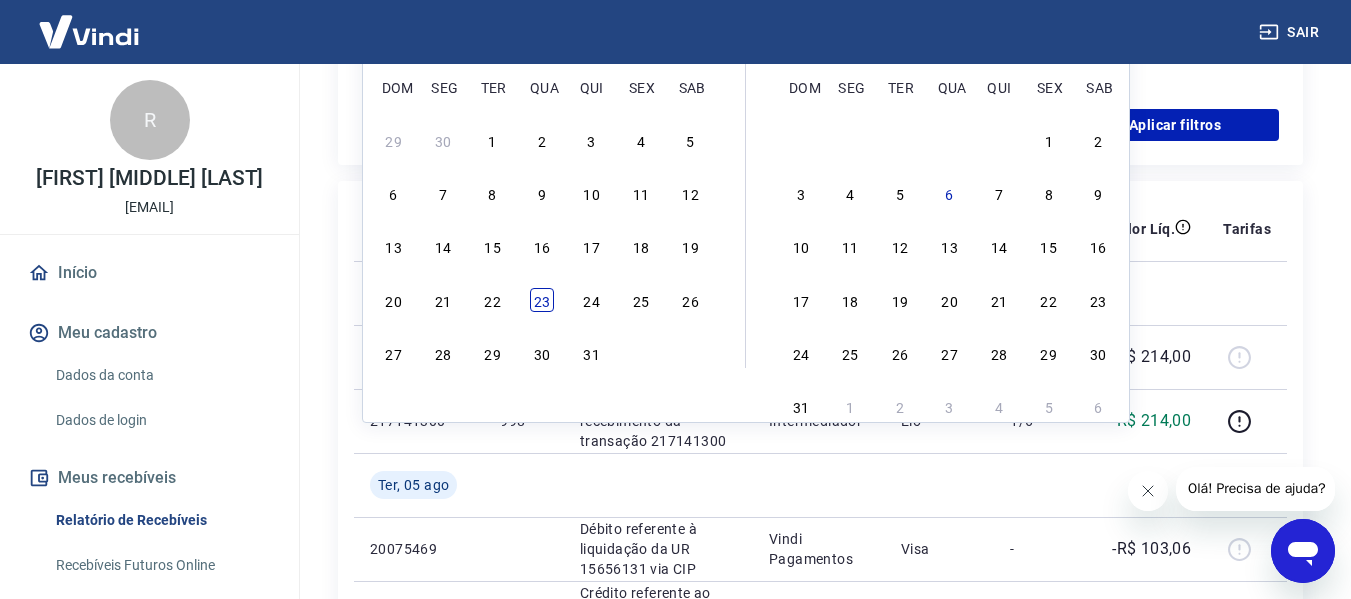 click on "23" at bounding box center (542, 300) 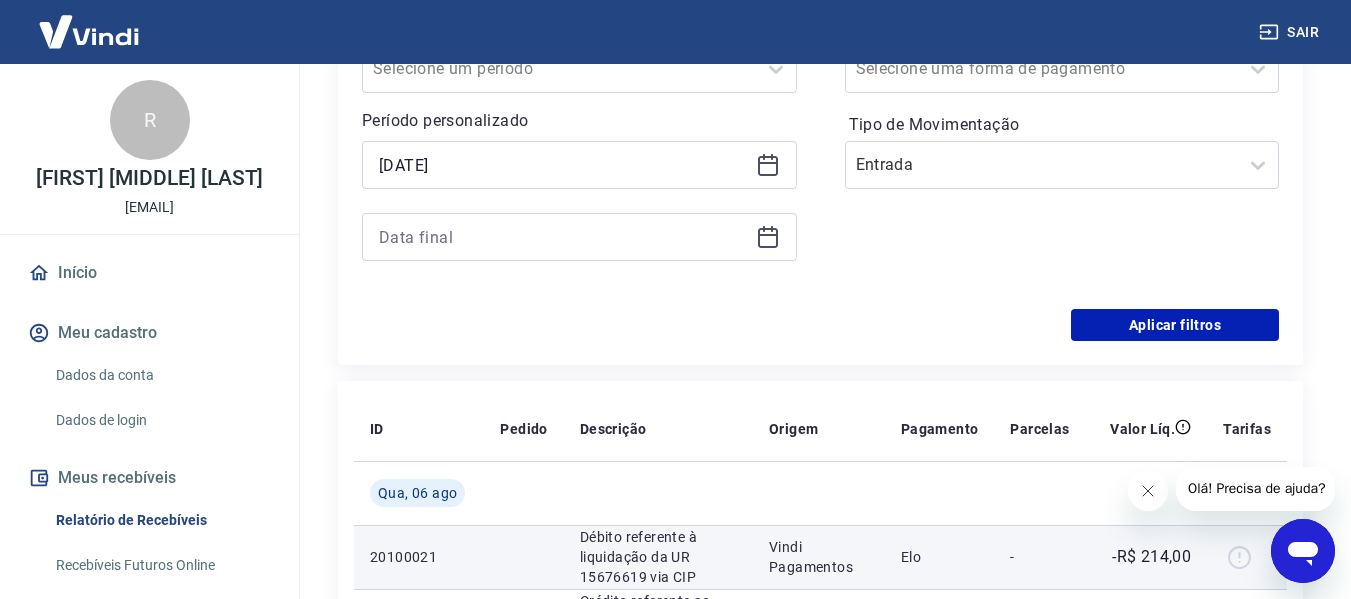 scroll, scrollTop: 292, scrollLeft: 0, axis: vertical 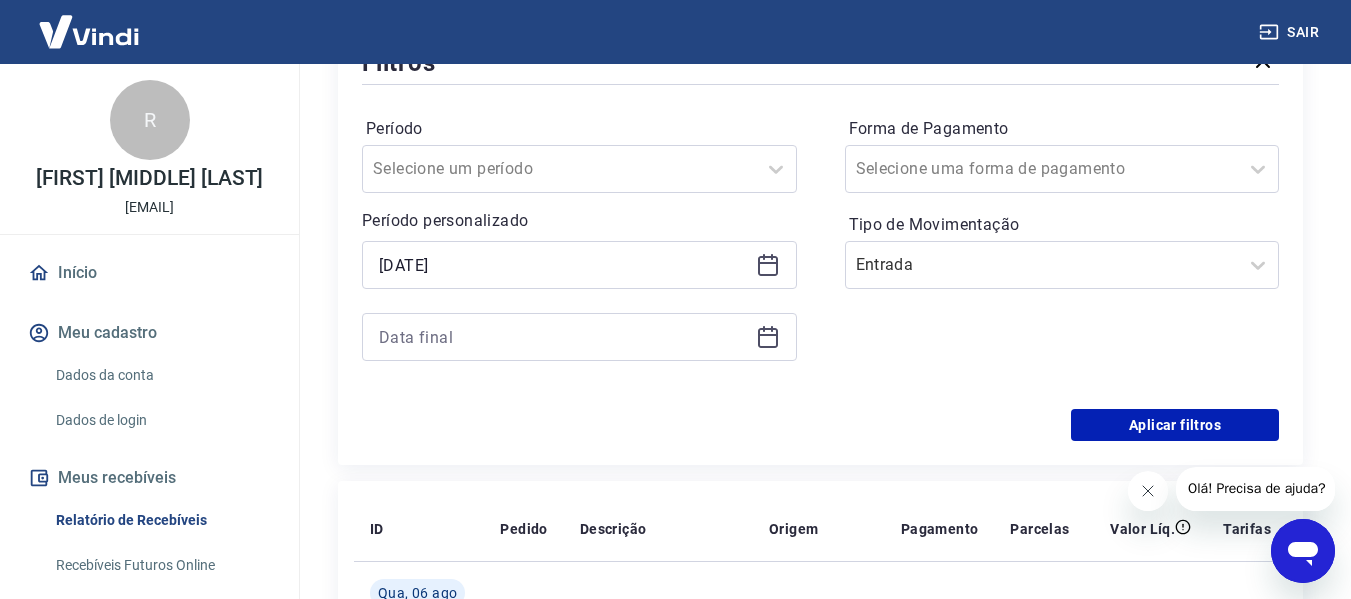 click at bounding box center [579, 337] 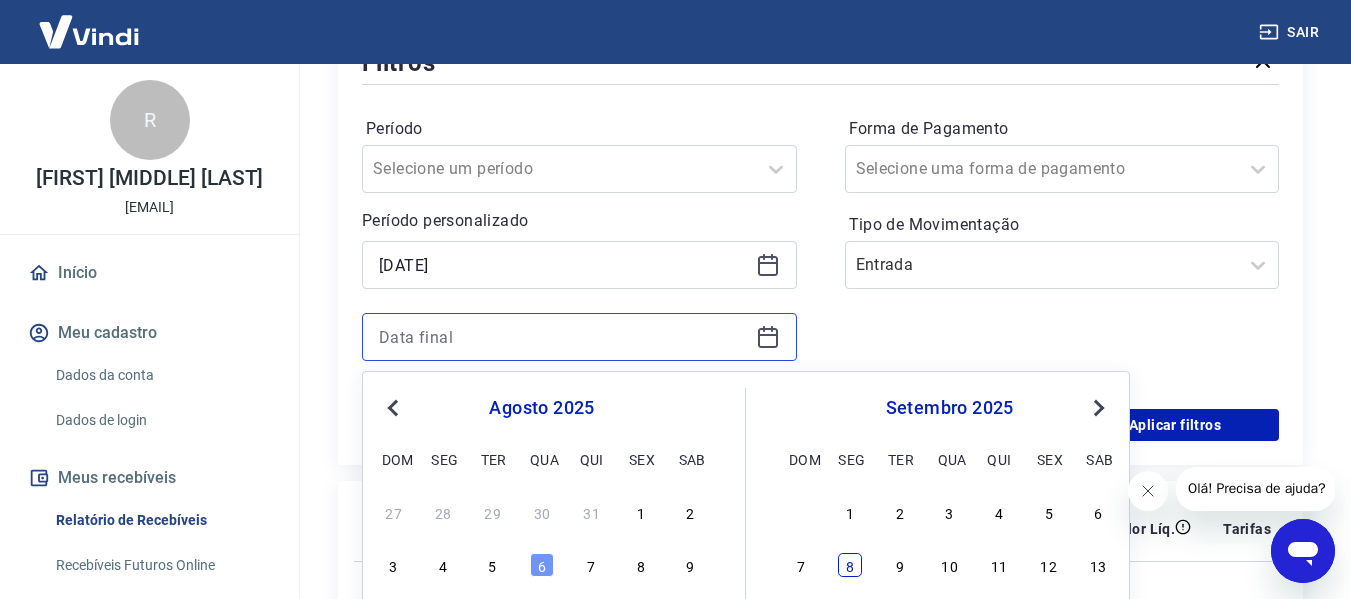 scroll, scrollTop: 492, scrollLeft: 0, axis: vertical 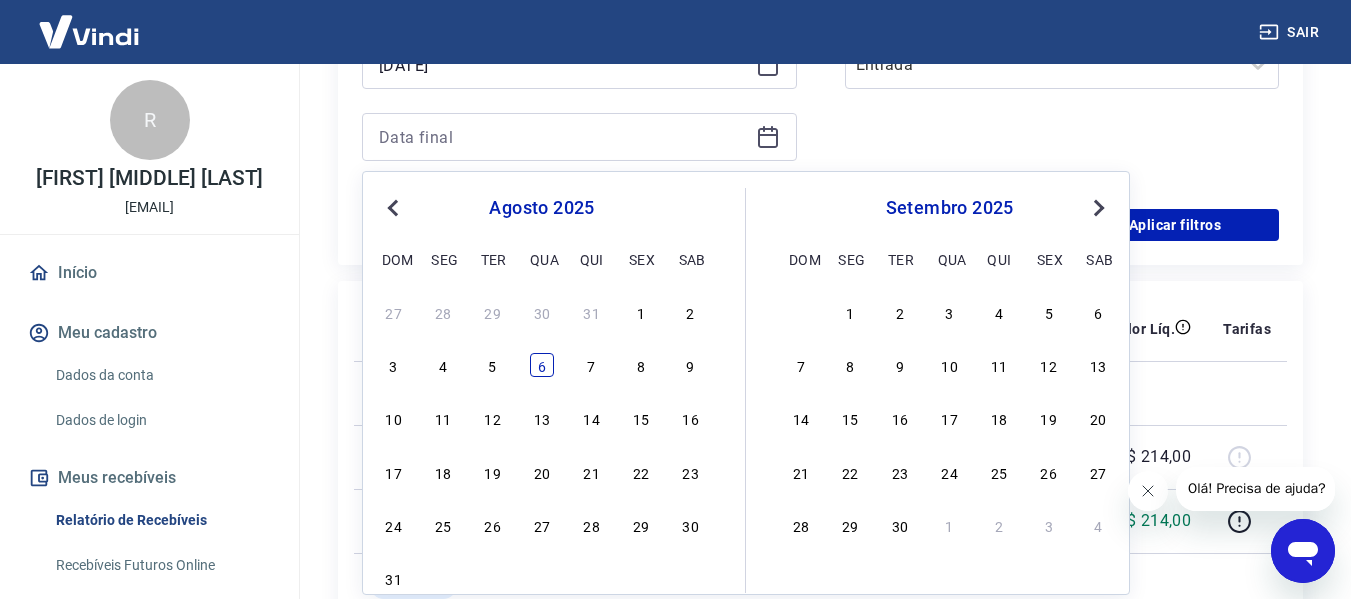 click on "6" at bounding box center (542, 365) 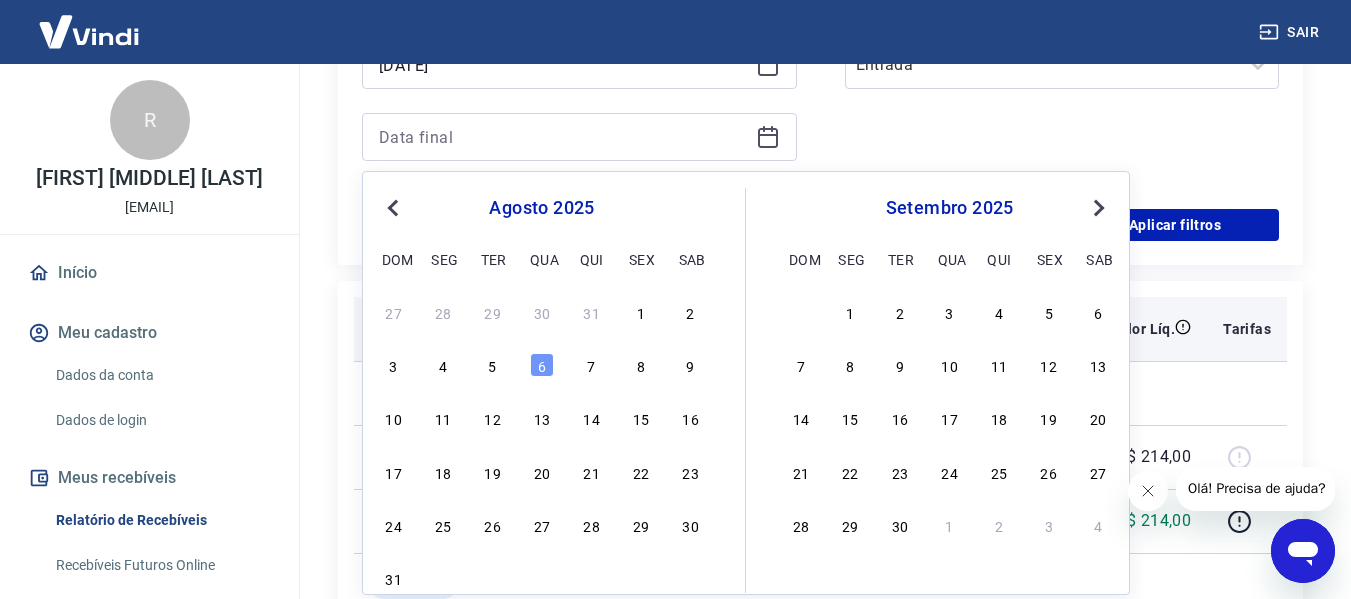 type on "06/08/2025" 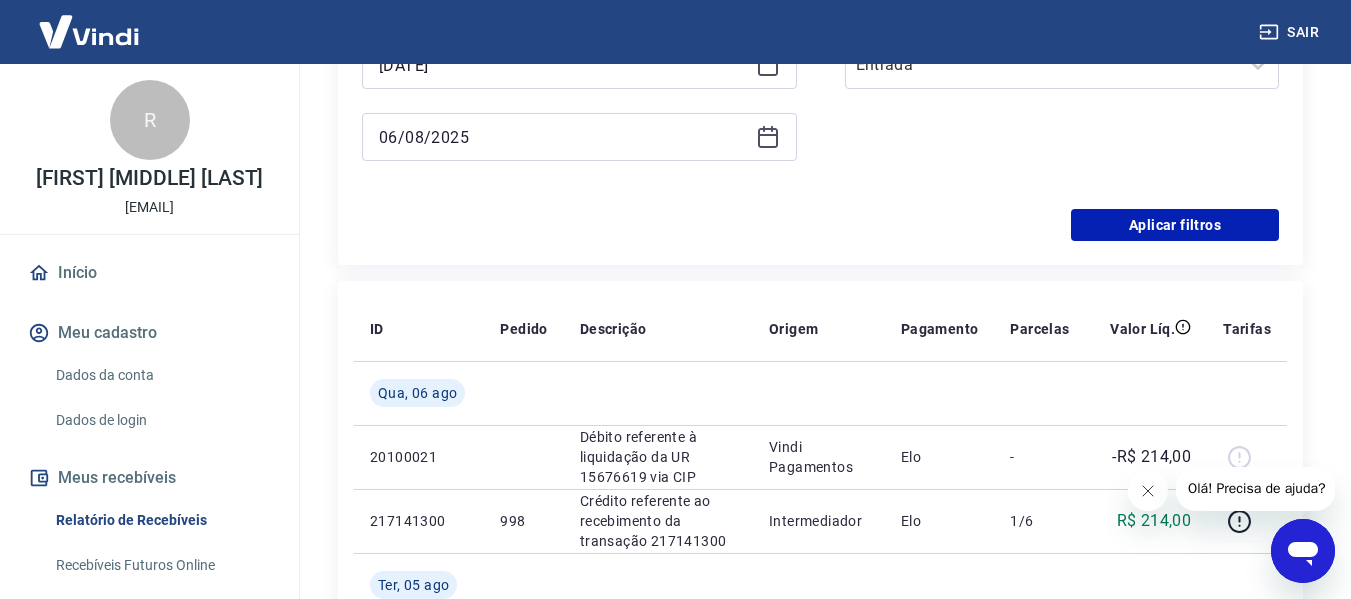 scroll, scrollTop: 292, scrollLeft: 0, axis: vertical 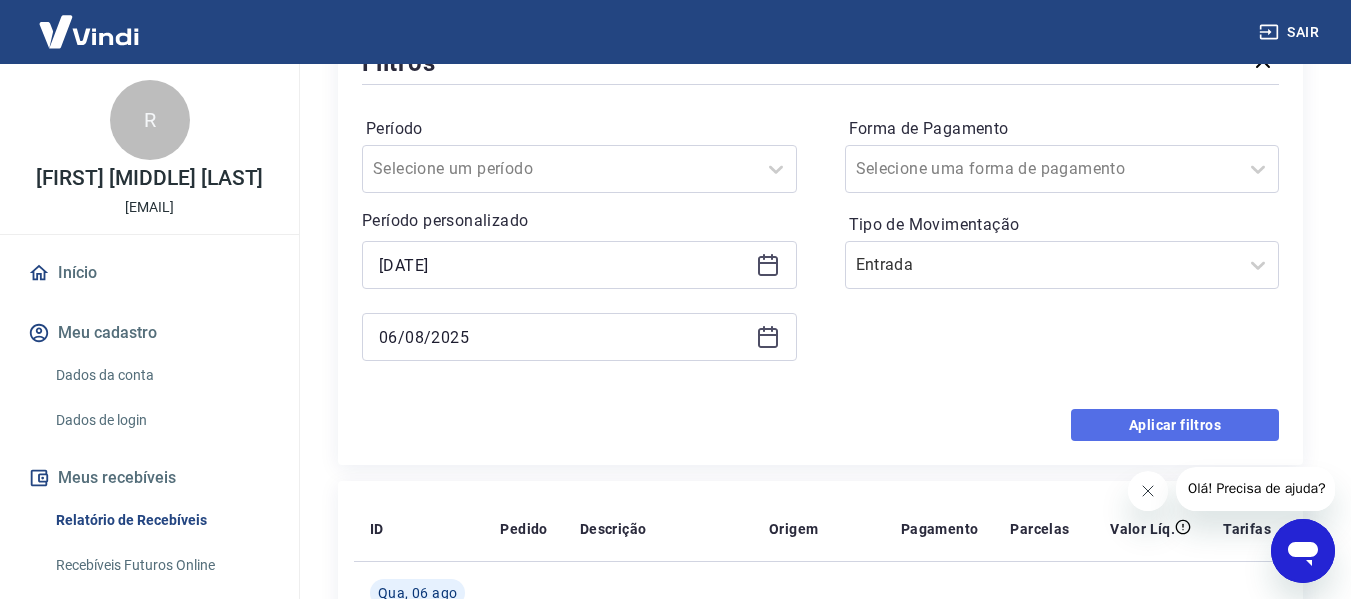 click on "Aplicar filtros" at bounding box center [1175, 425] 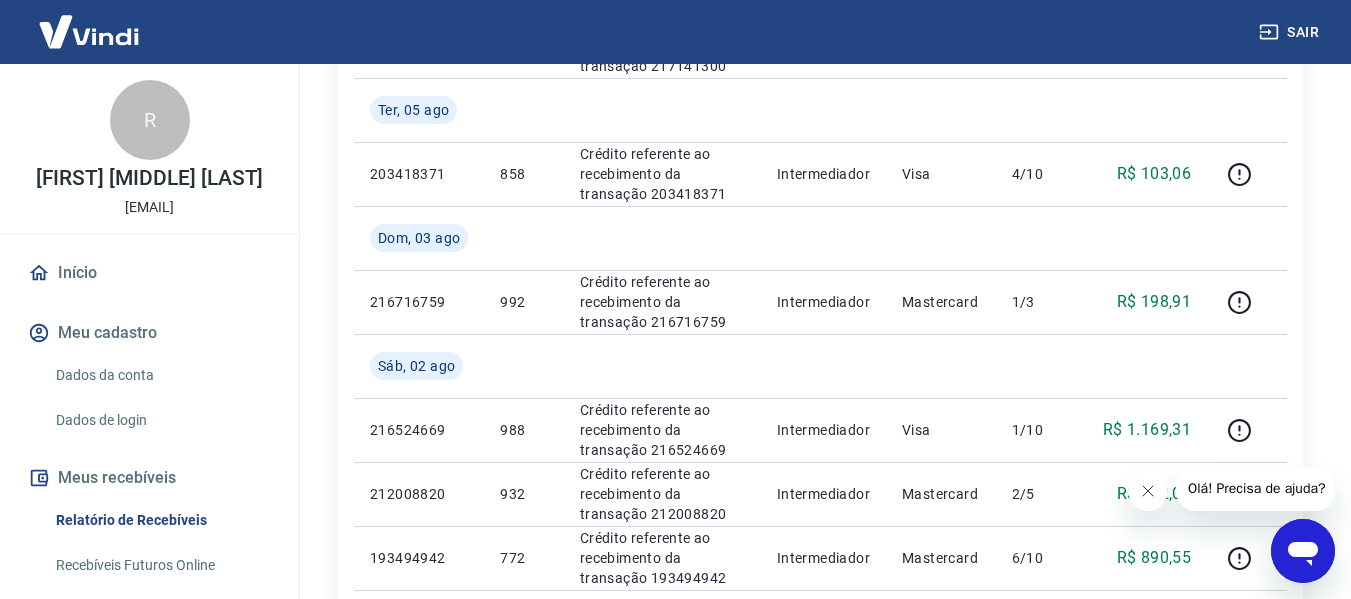 scroll, scrollTop: 0, scrollLeft: 0, axis: both 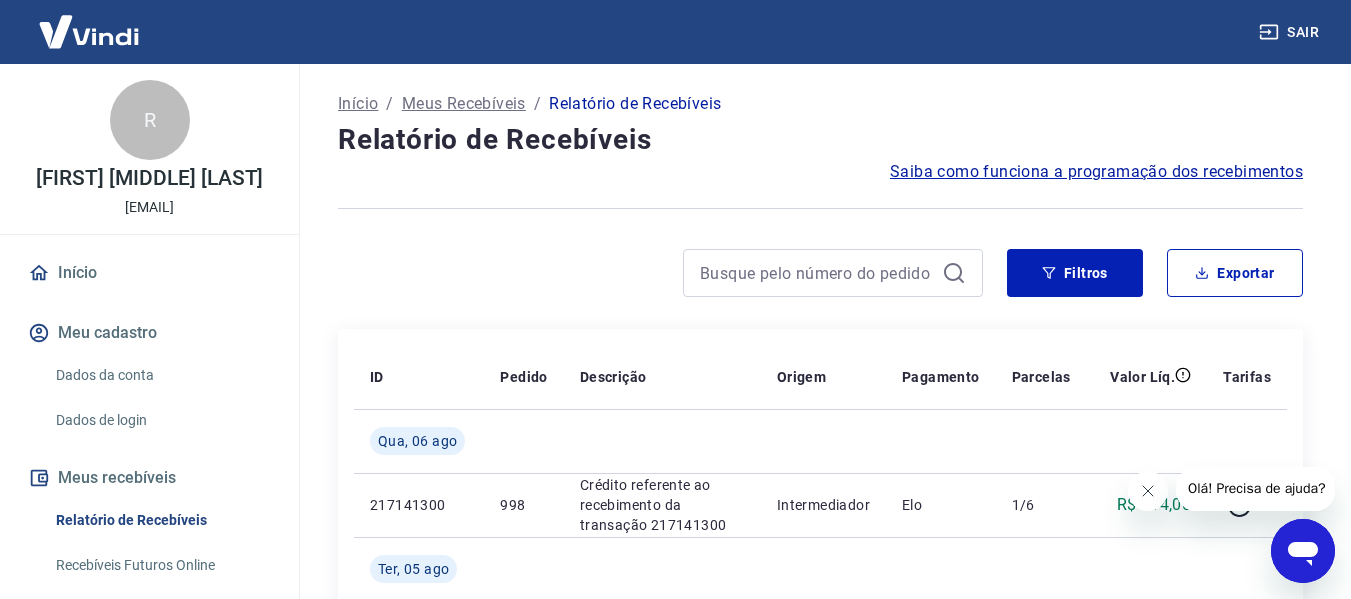 click at bounding box center [820, 208] 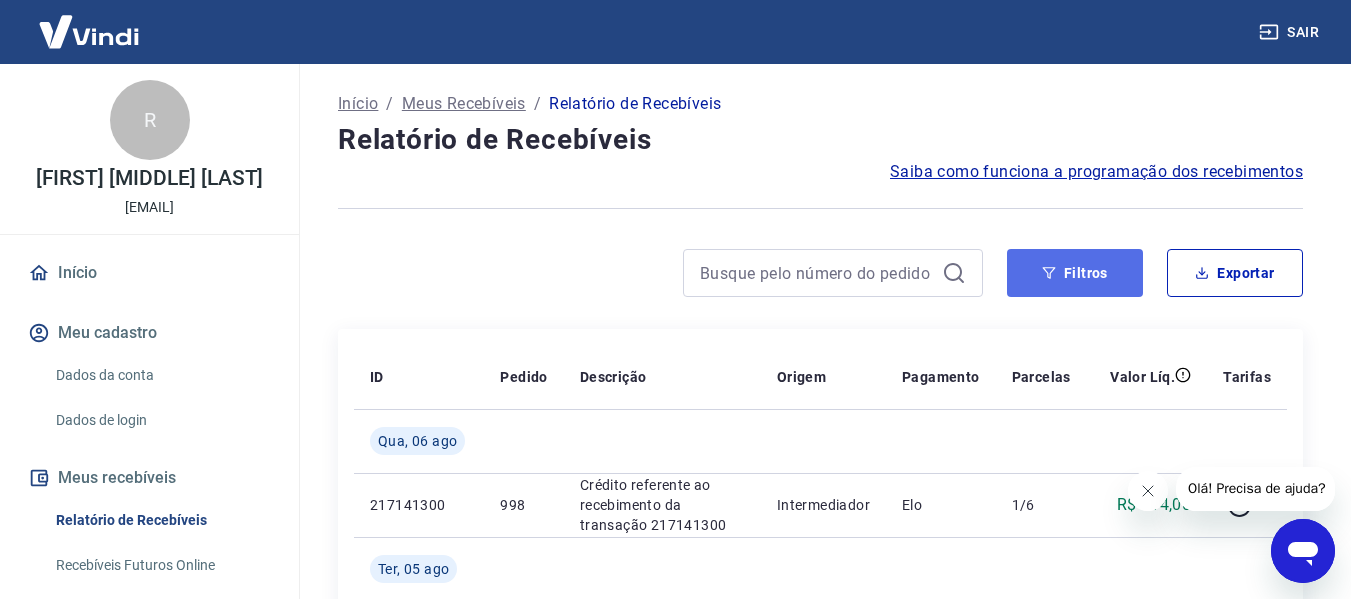 click on "Filtros" at bounding box center (1075, 273) 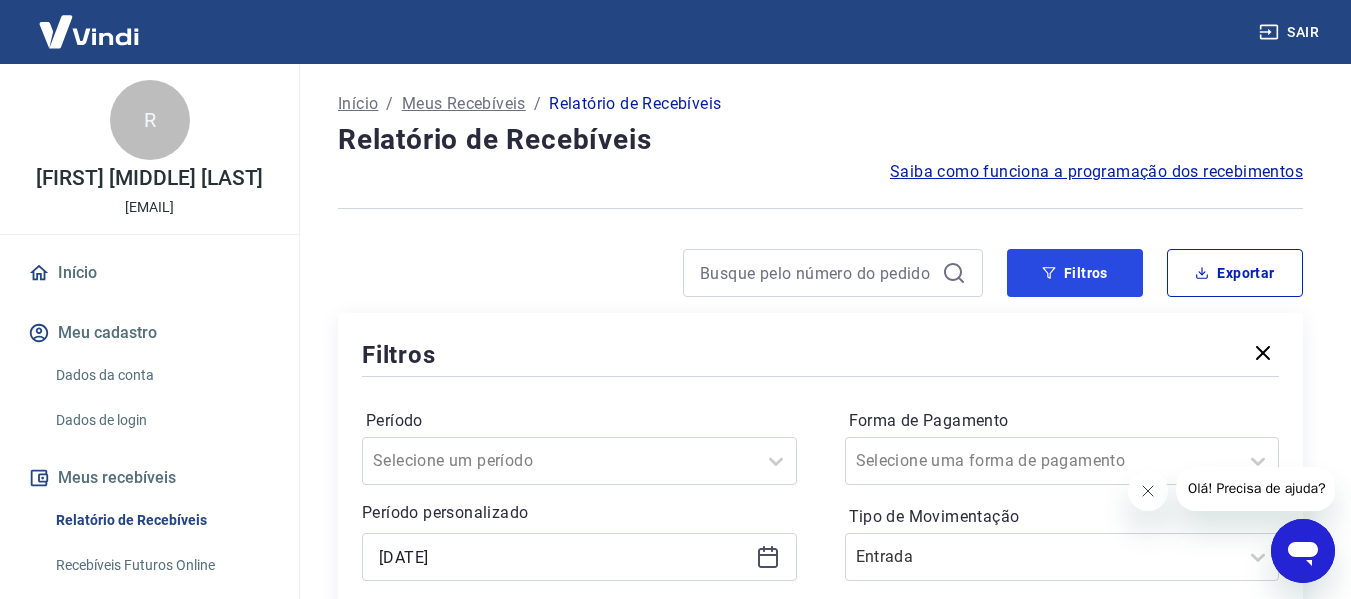 scroll, scrollTop: 300, scrollLeft: 0, axis: vertical 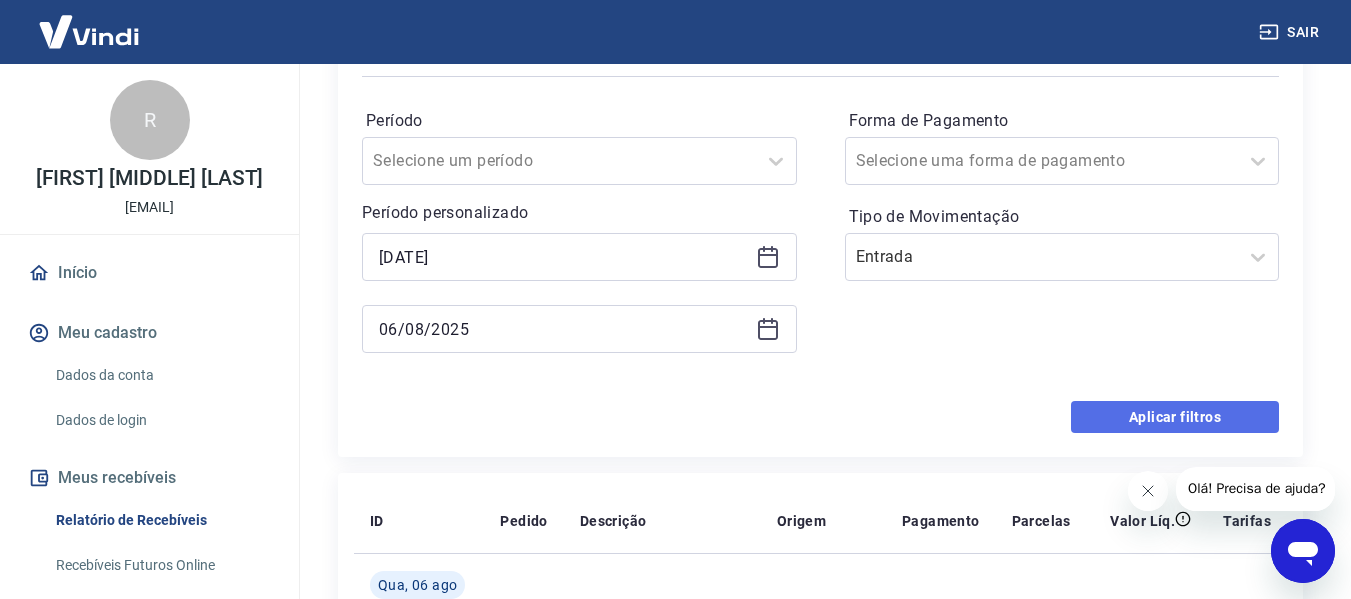 click on "Aplicar filtros" at bounding box center [1175, 417] 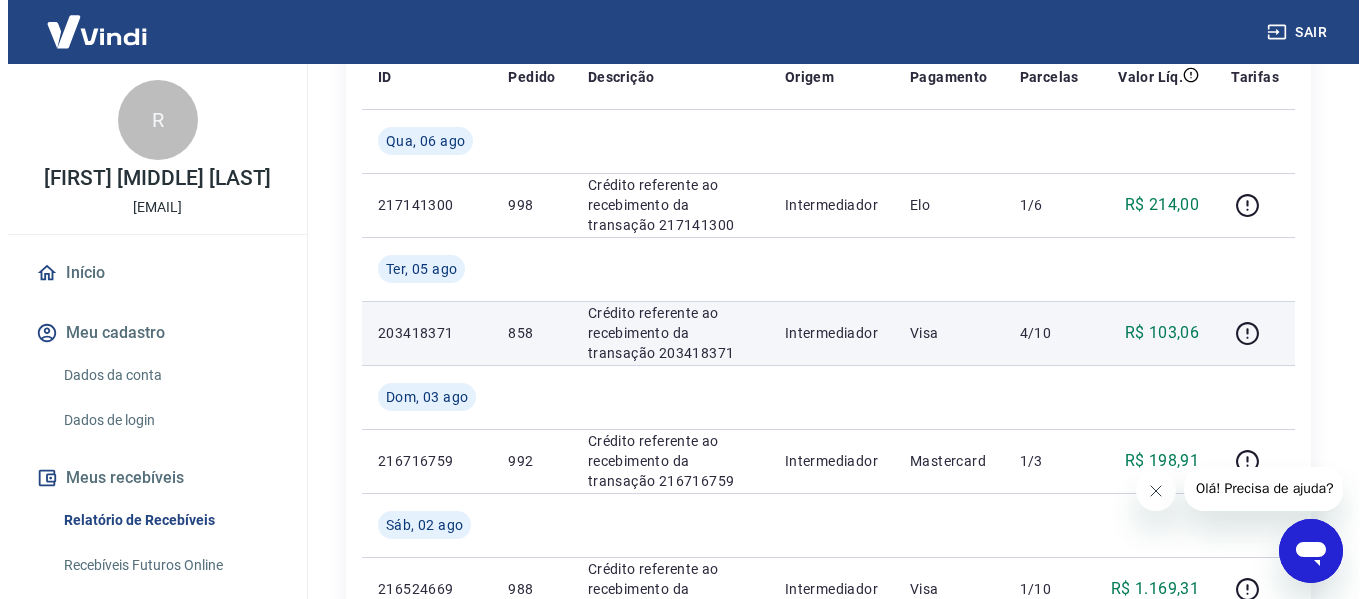 scroll, scrollTop: 0, scrollLeft: 0, axis: both 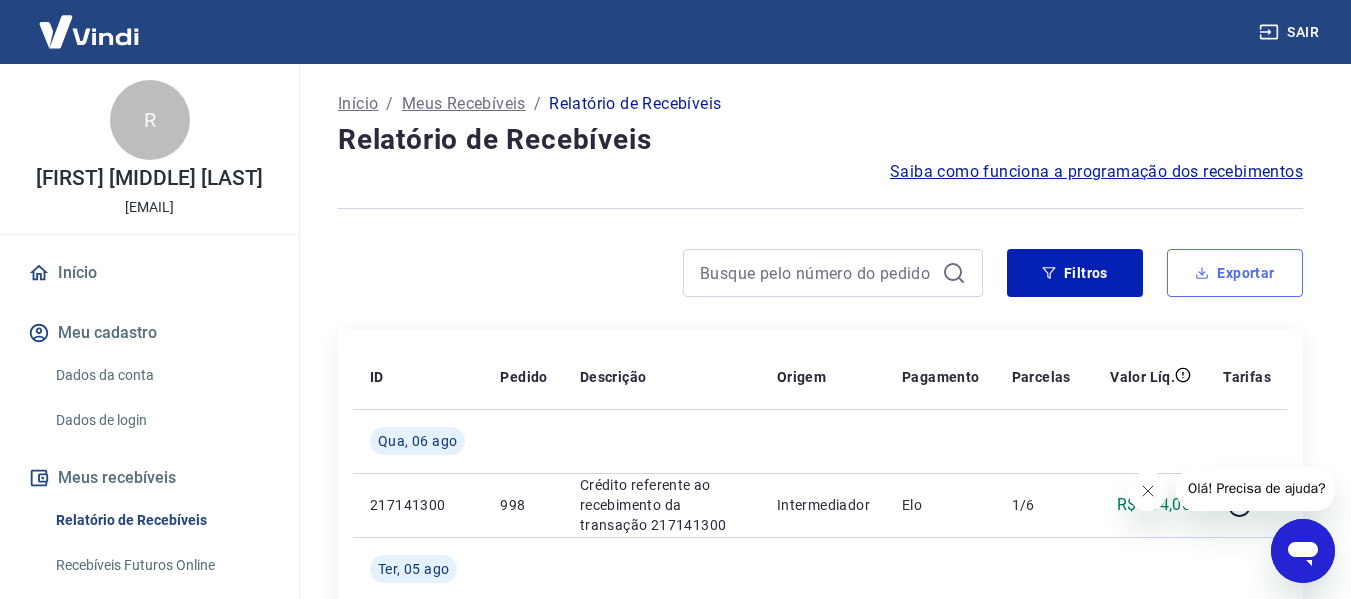 click on "Exportar" at bounding box center (1235, 273) 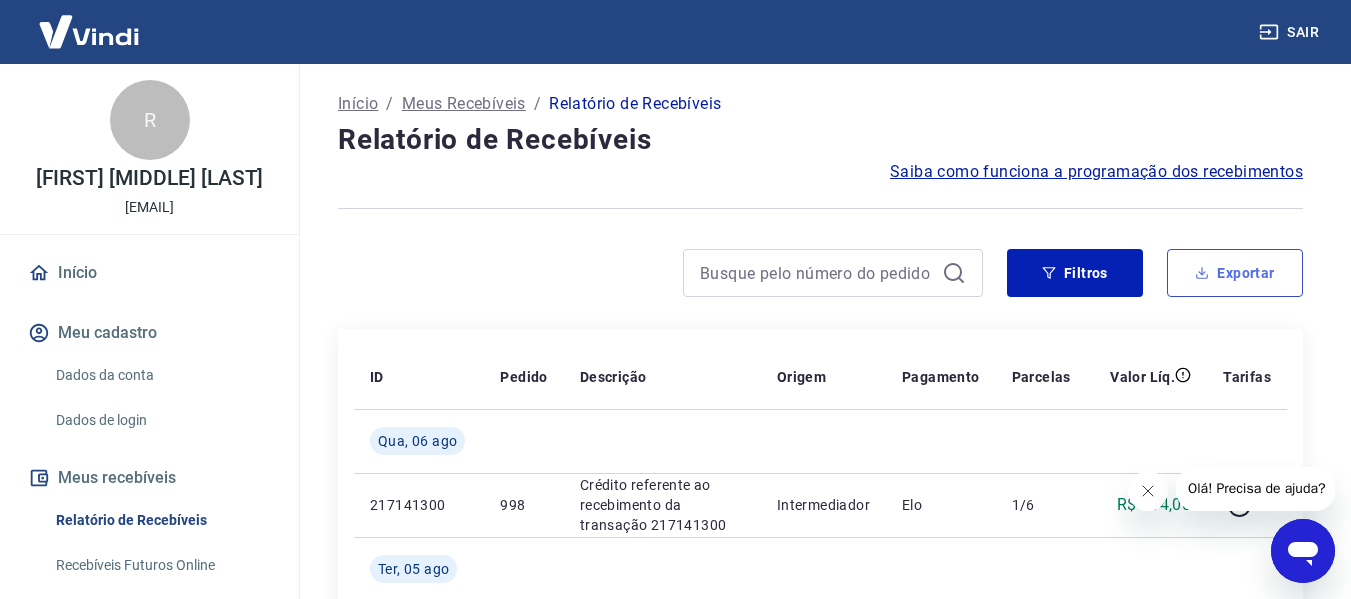 type on "23/07/2025" 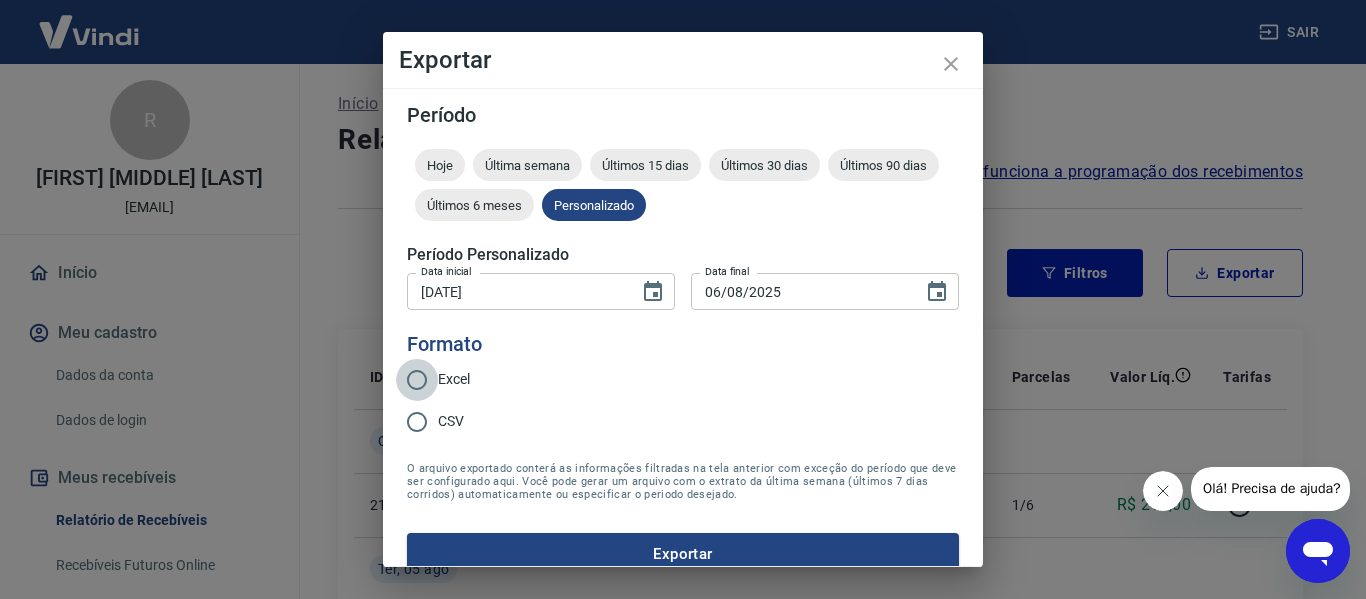 click on "Excel" at bounding box center (417, 380) 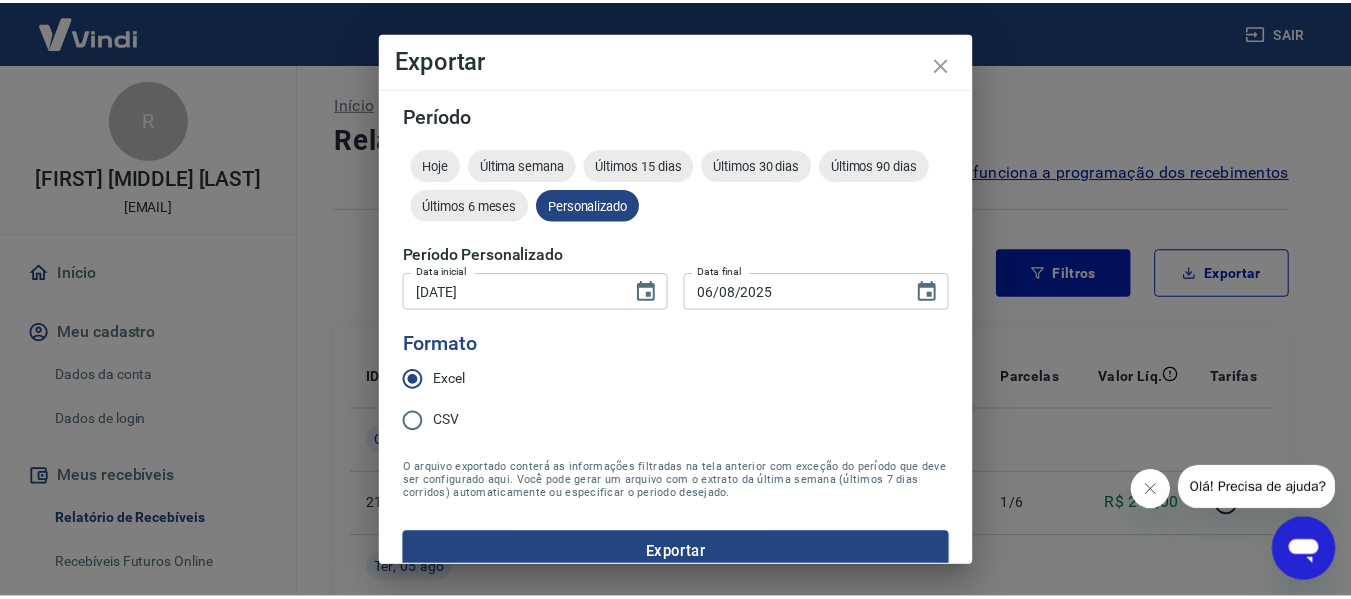 scroll, scrollTop: 25, scrollLeft: 0, axis: vertical 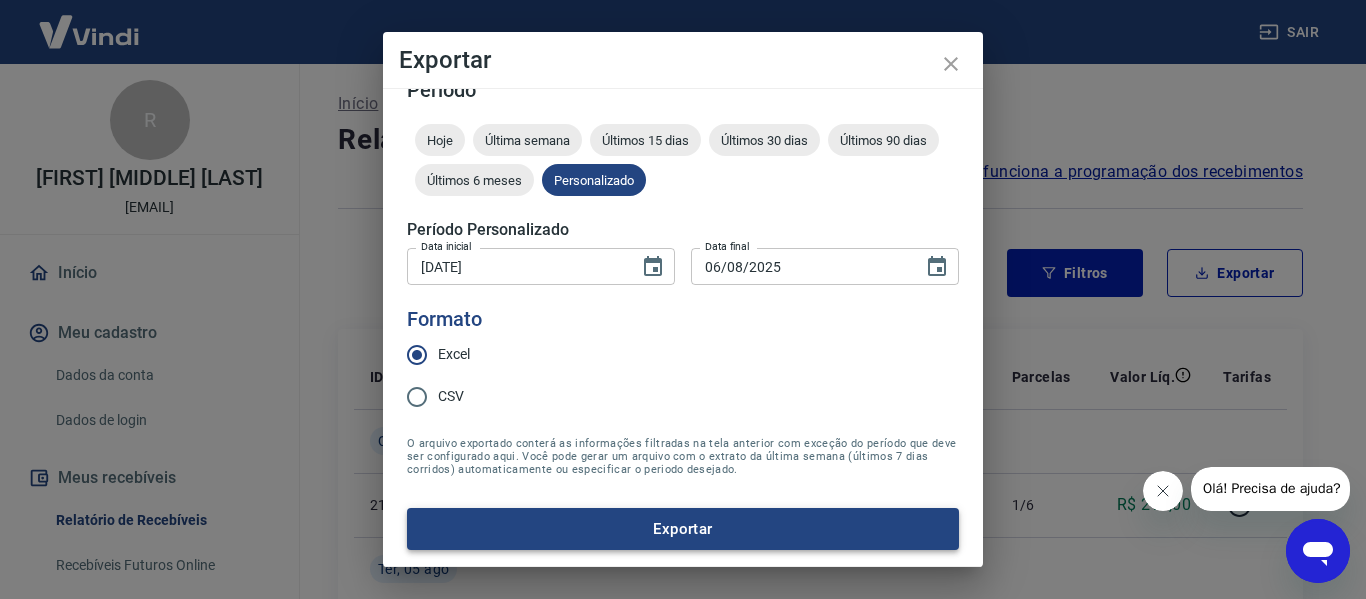 click on "Exportar" at bounding box center [683, 529] 